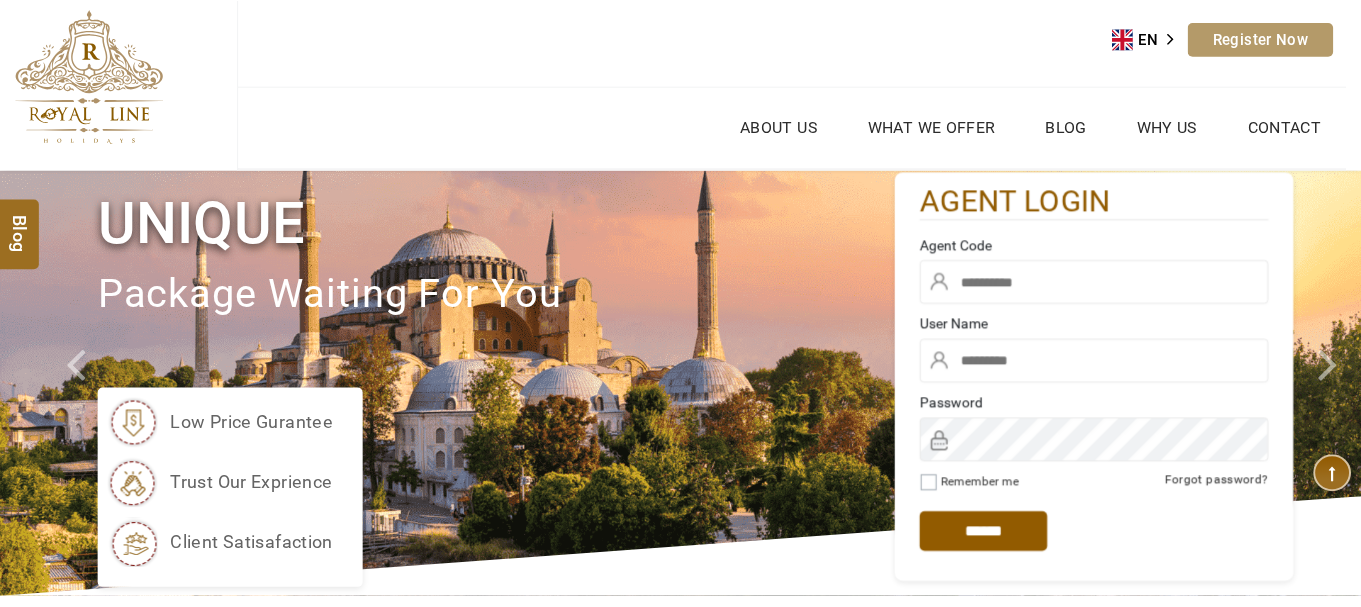 scroll, scrollTop: 0, scrollLeft: 0, axis: both 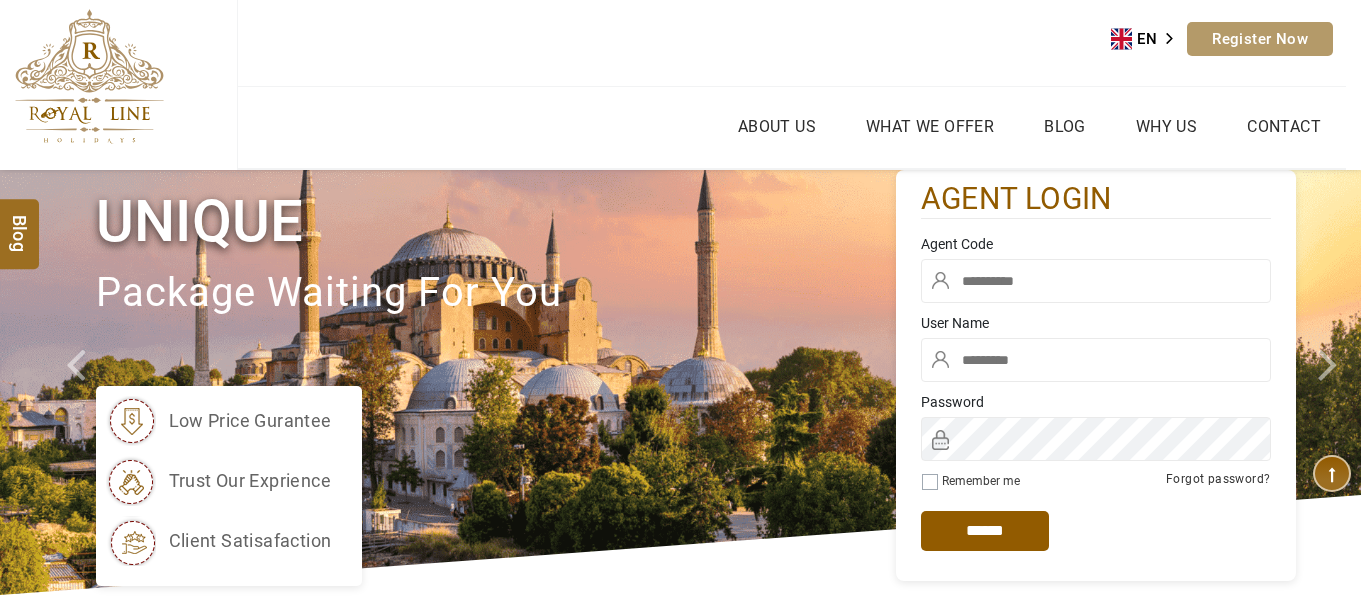 type on "*****" 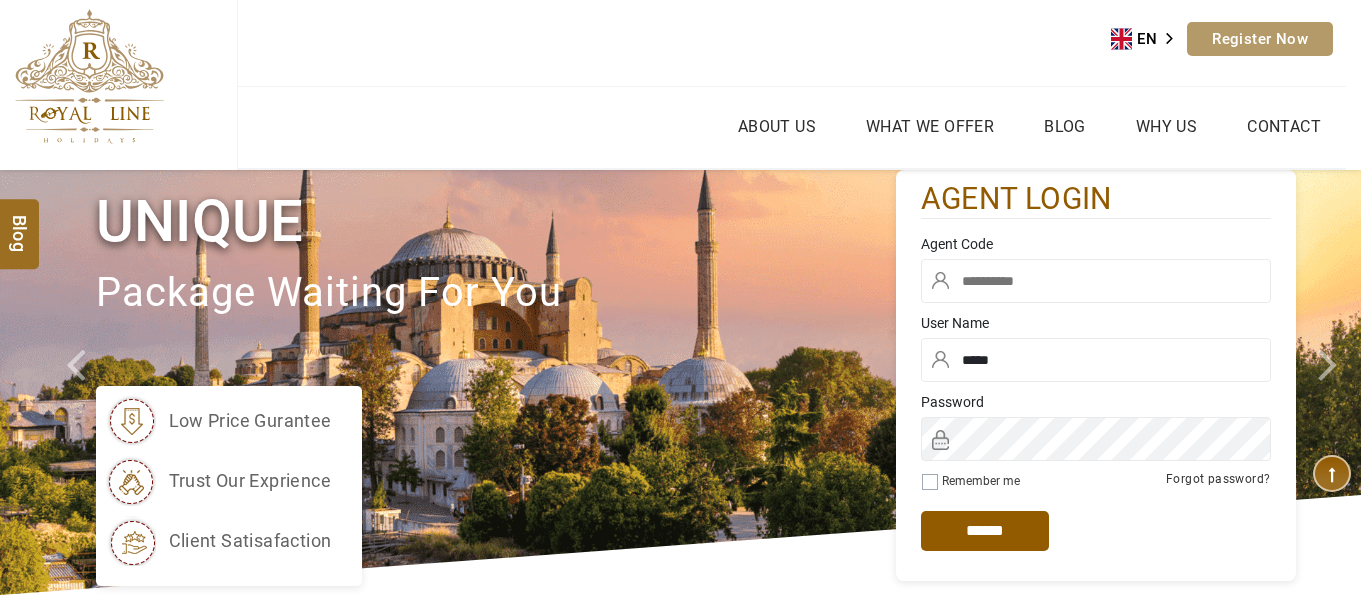 click at bounding box center [1096, 281] 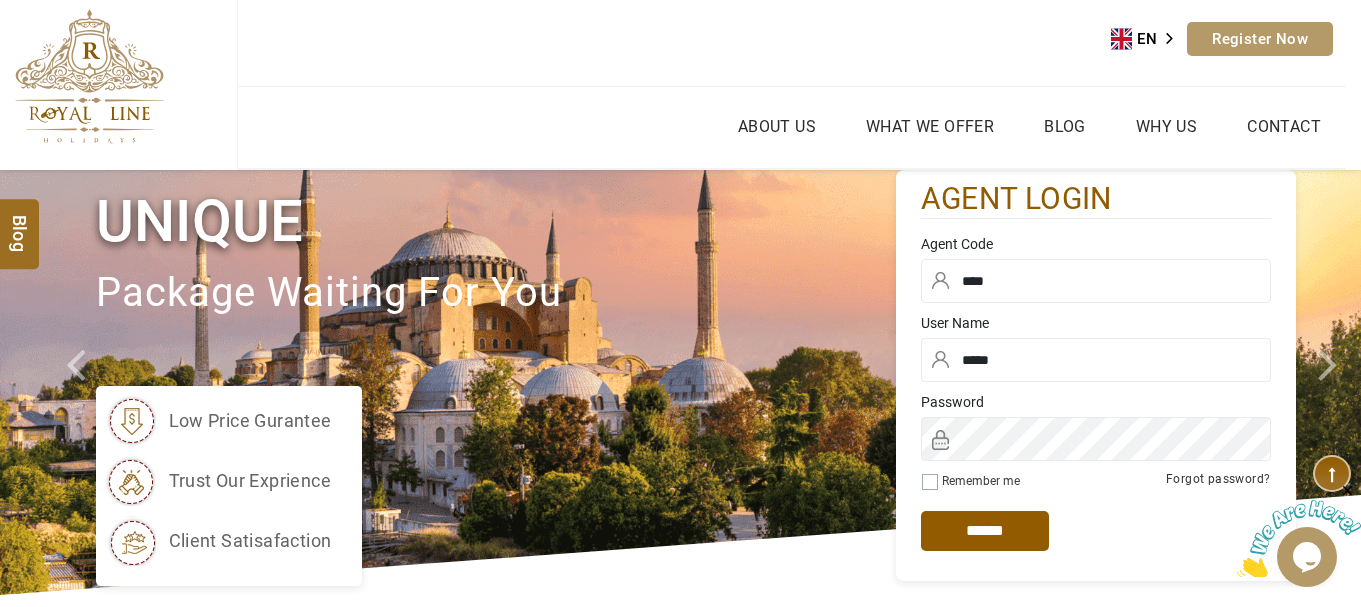 scroll, scrollTop: 0, scrollLeft: 0, axis: both 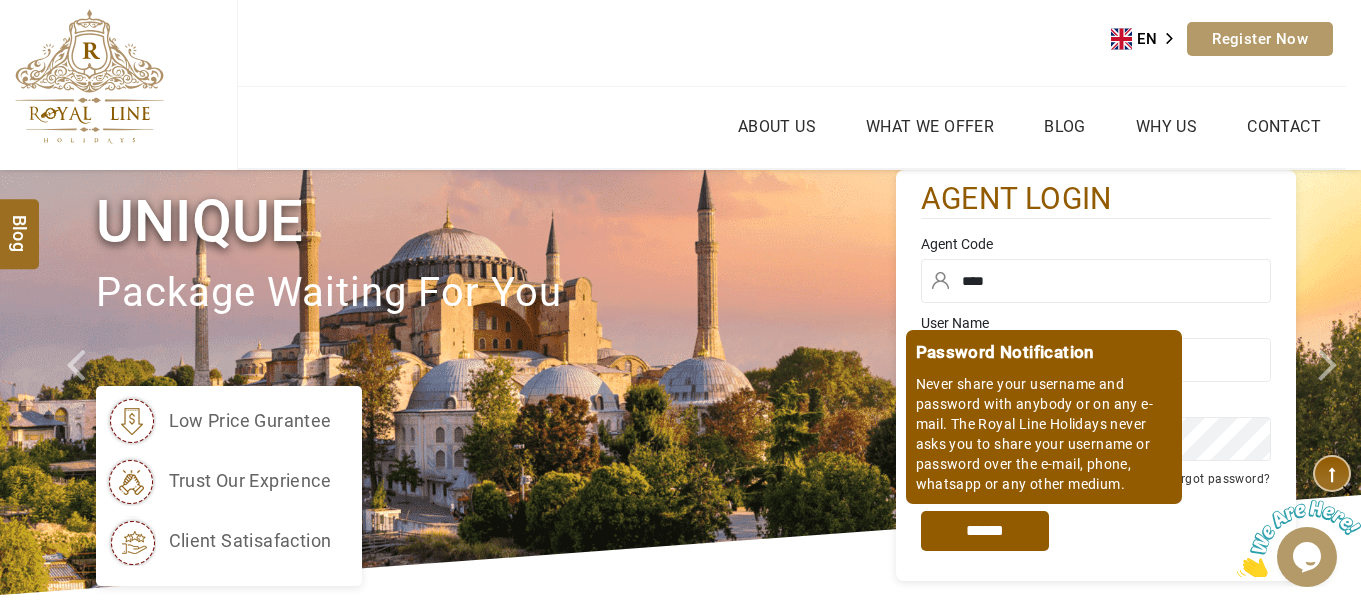 type on "****" 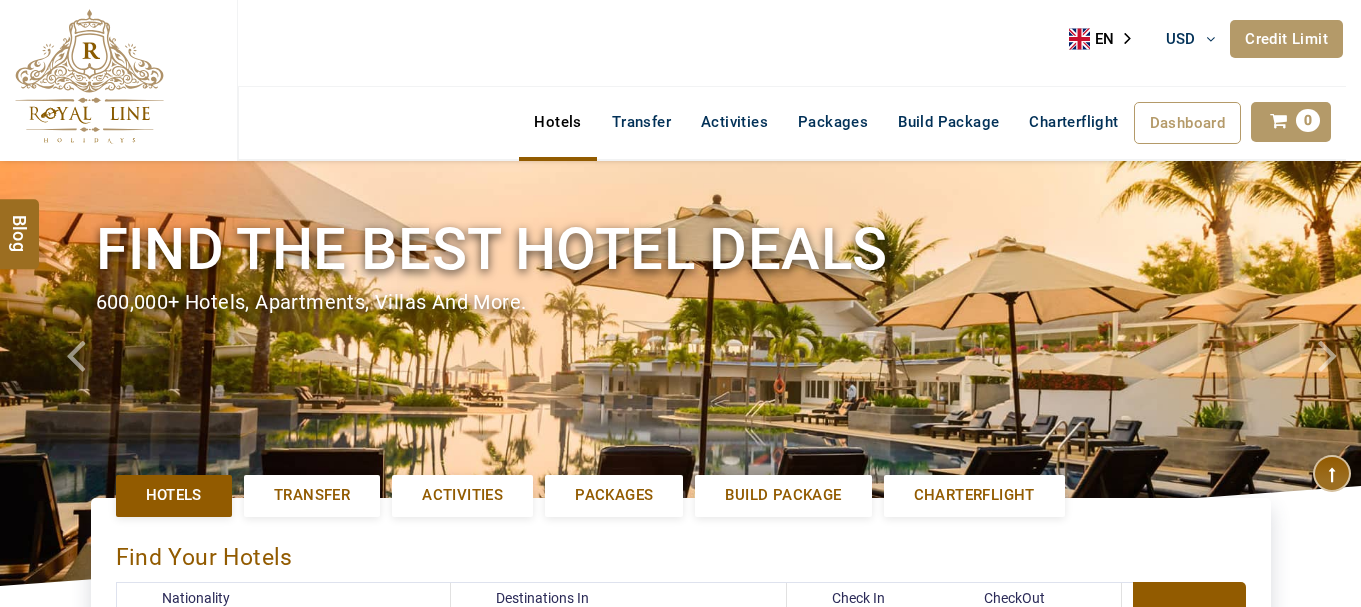 select on "*****" 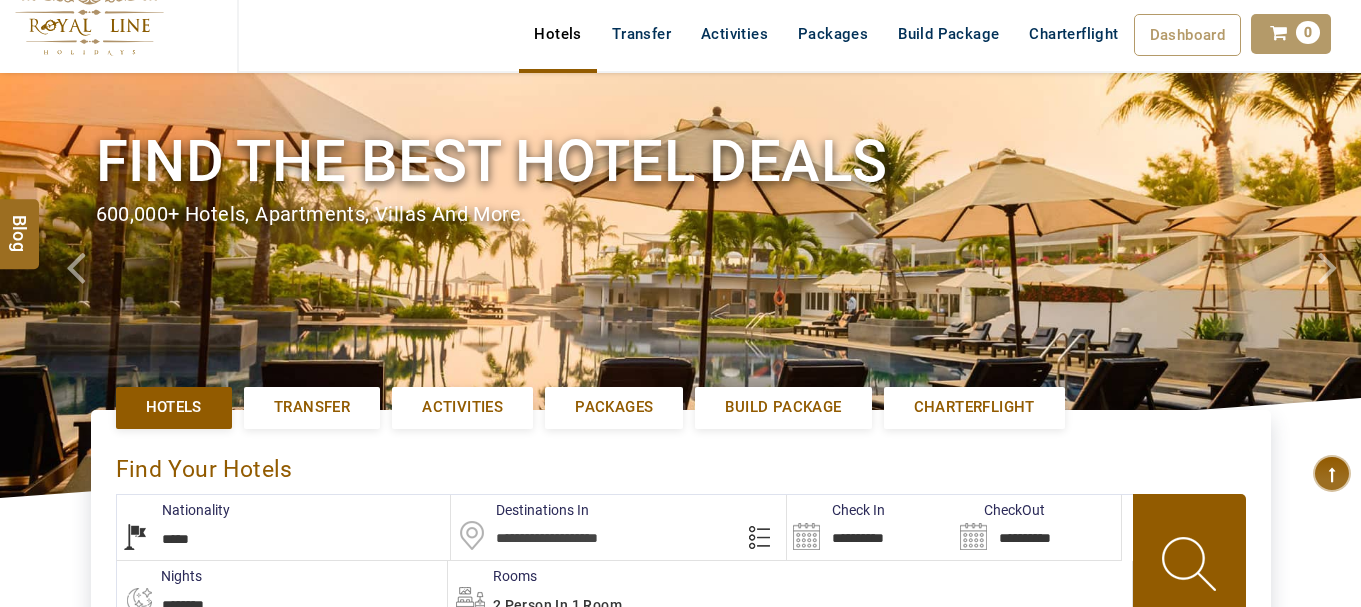 scroll, scrollTop: 200, scrollLeft: 0, axis: vertical 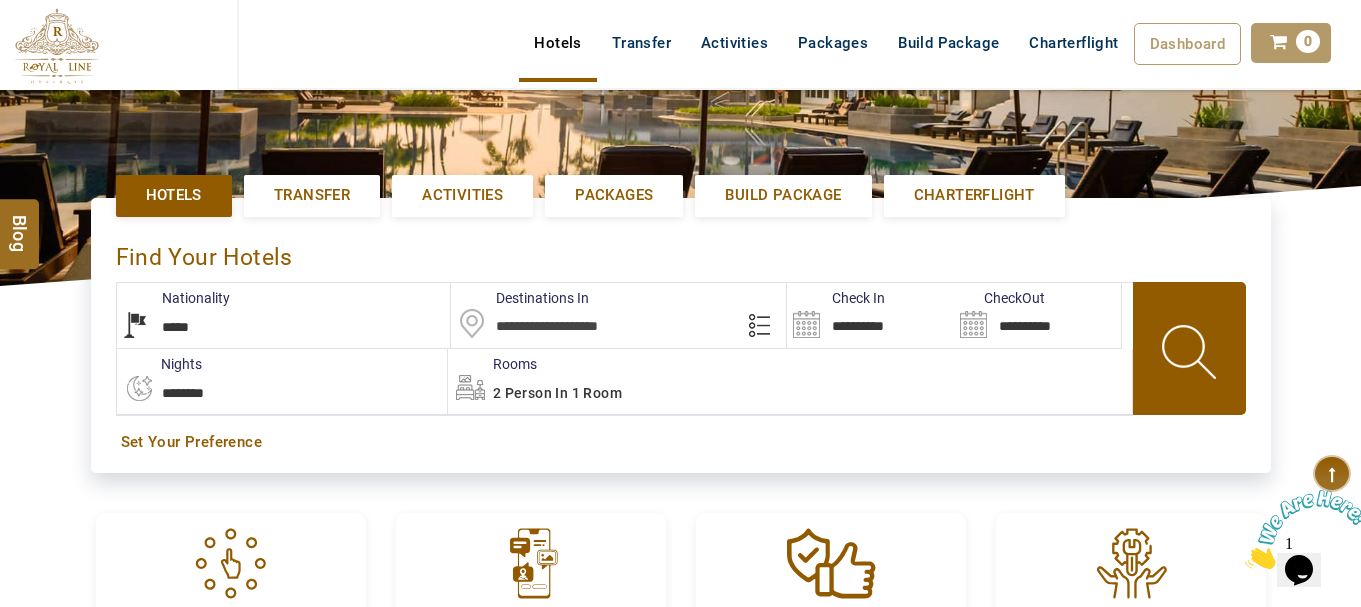 click on "Destinations In" at bounding box center [520, 298] 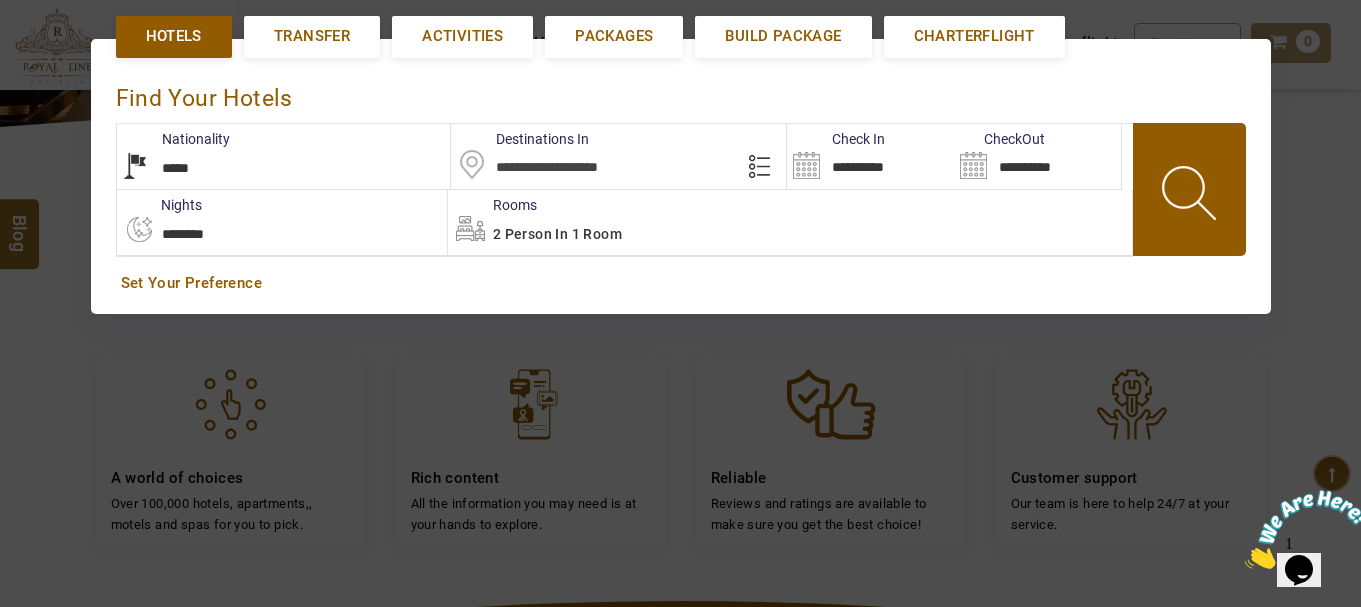 scroll, scrollTop: 461, scrollLeft: 0, axis: vertical 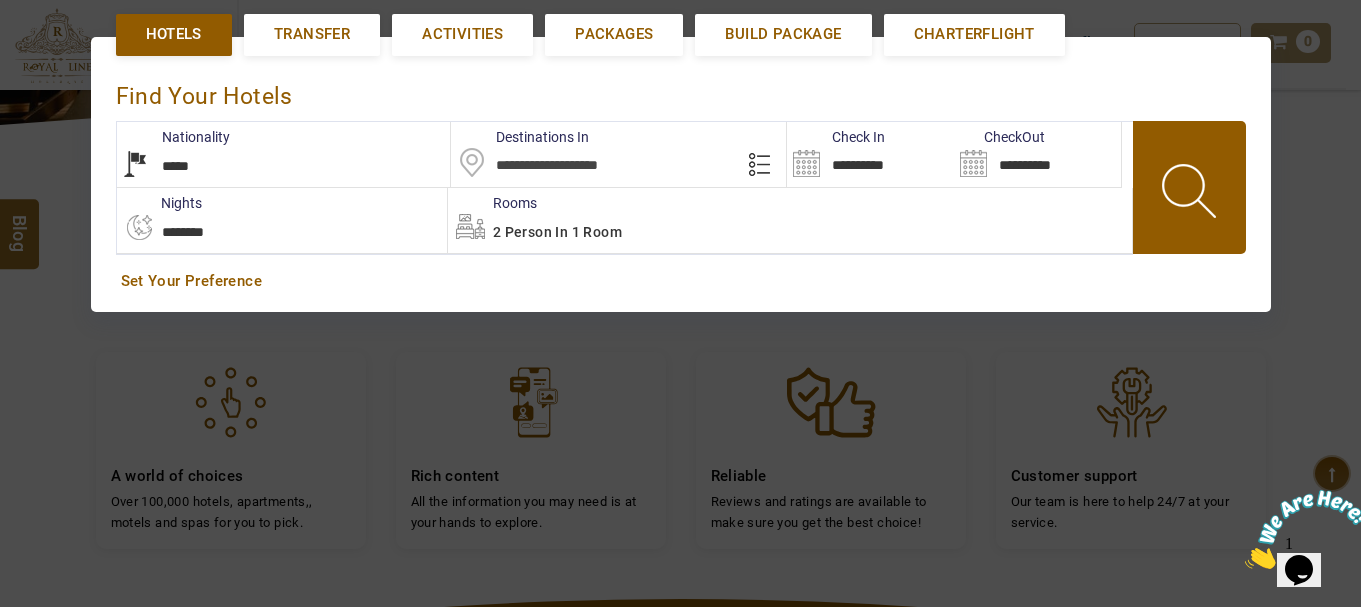 click at bounding box center [618, 154] 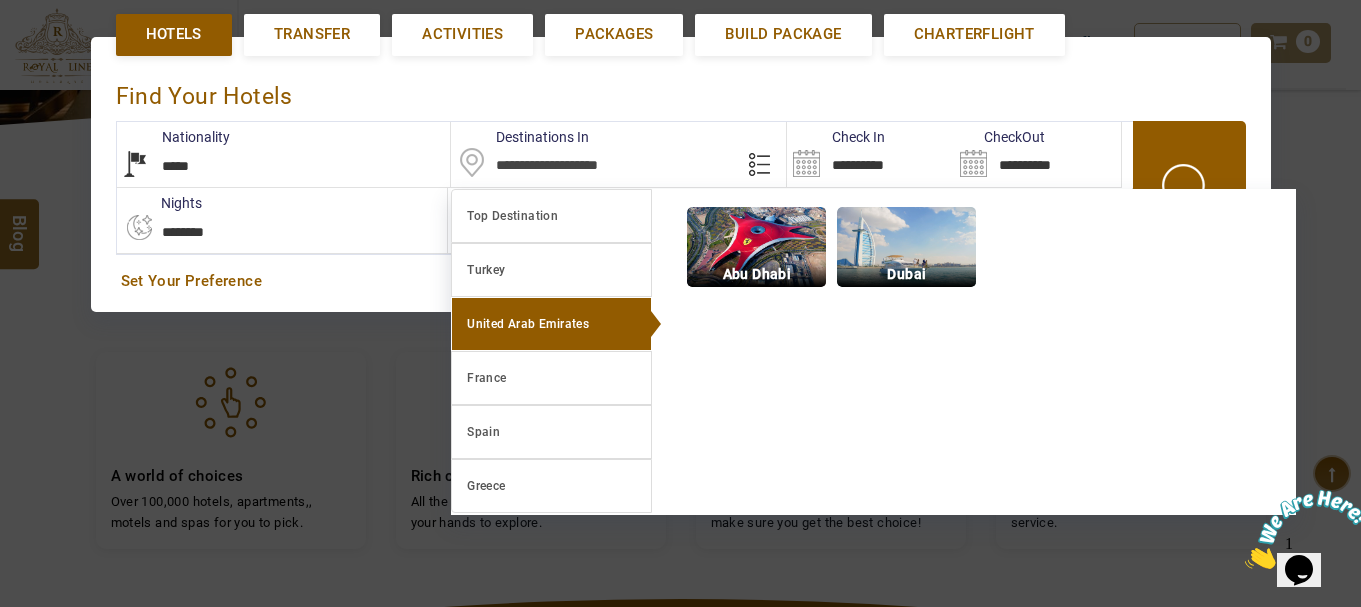 click on "United Arab Emirates" at bounding box center (528, 324) 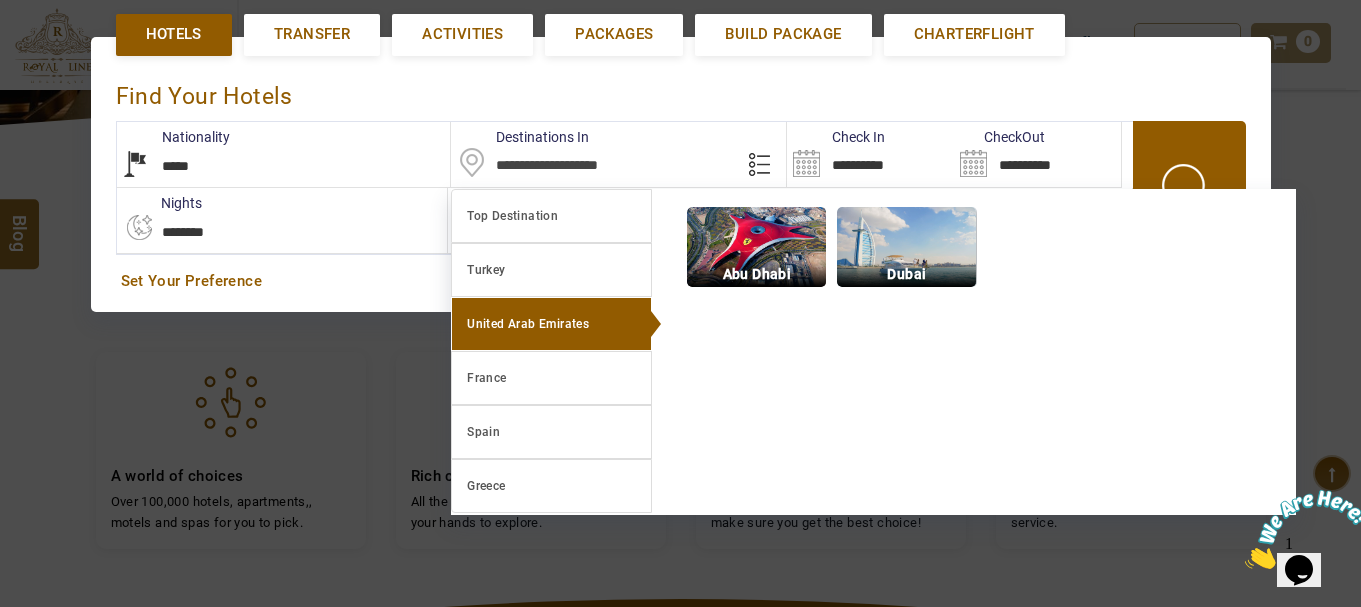 click at bounding box center (906, 247) 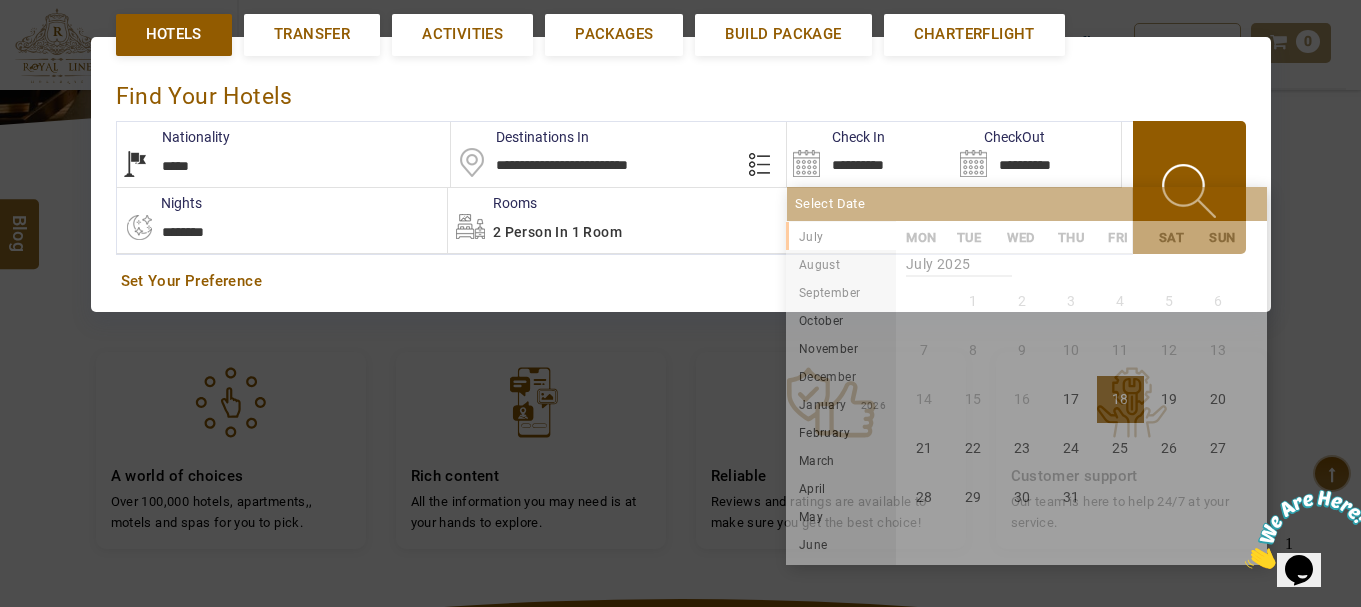 click on "**********" at bounding box center [870, 154] 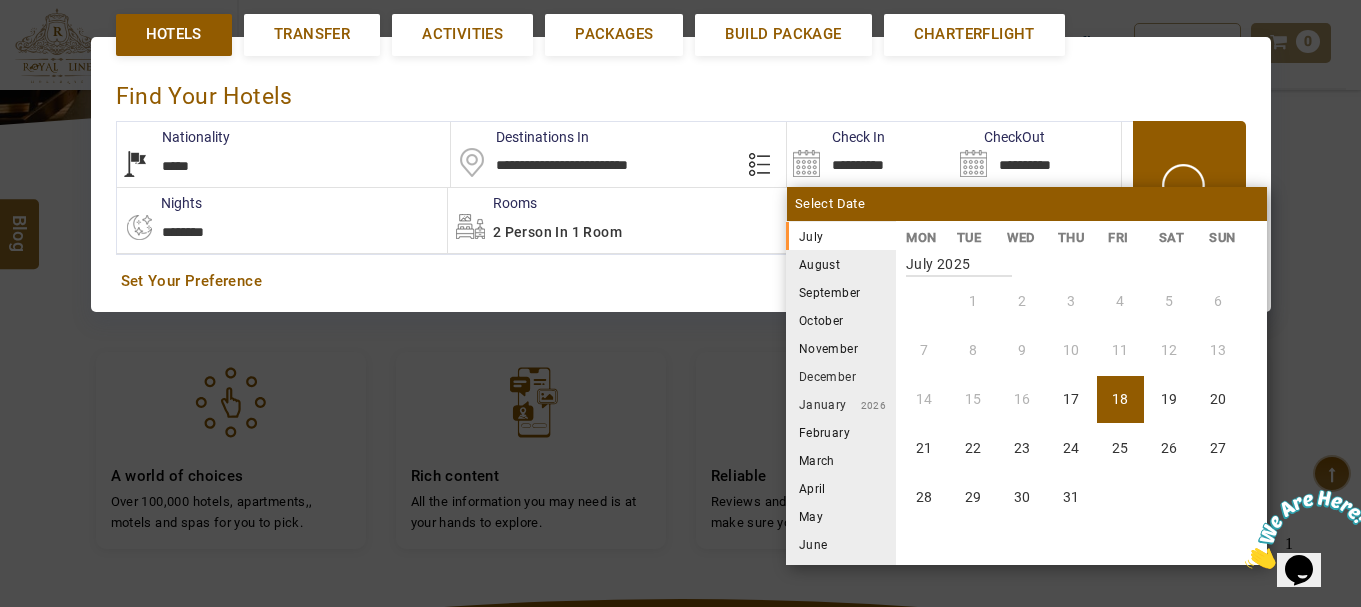 click on "September" at bounding box center [841, 292] 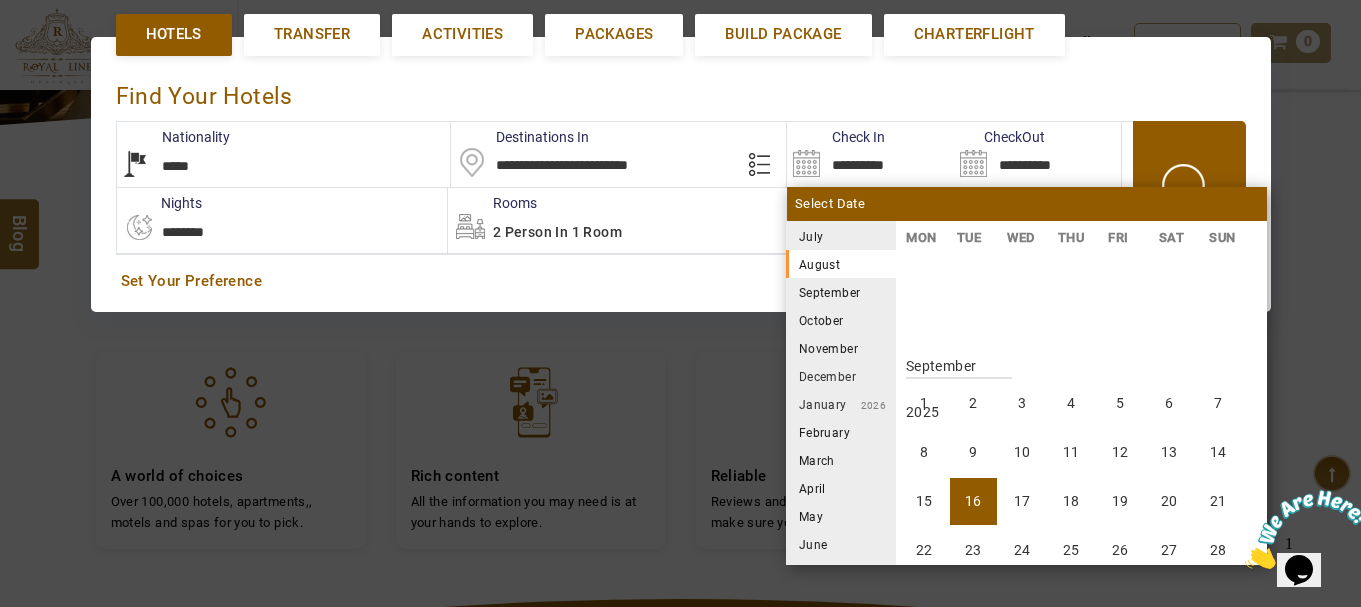 scroll, scrollTop: 740, scrollLeft: 0, axis: vertical 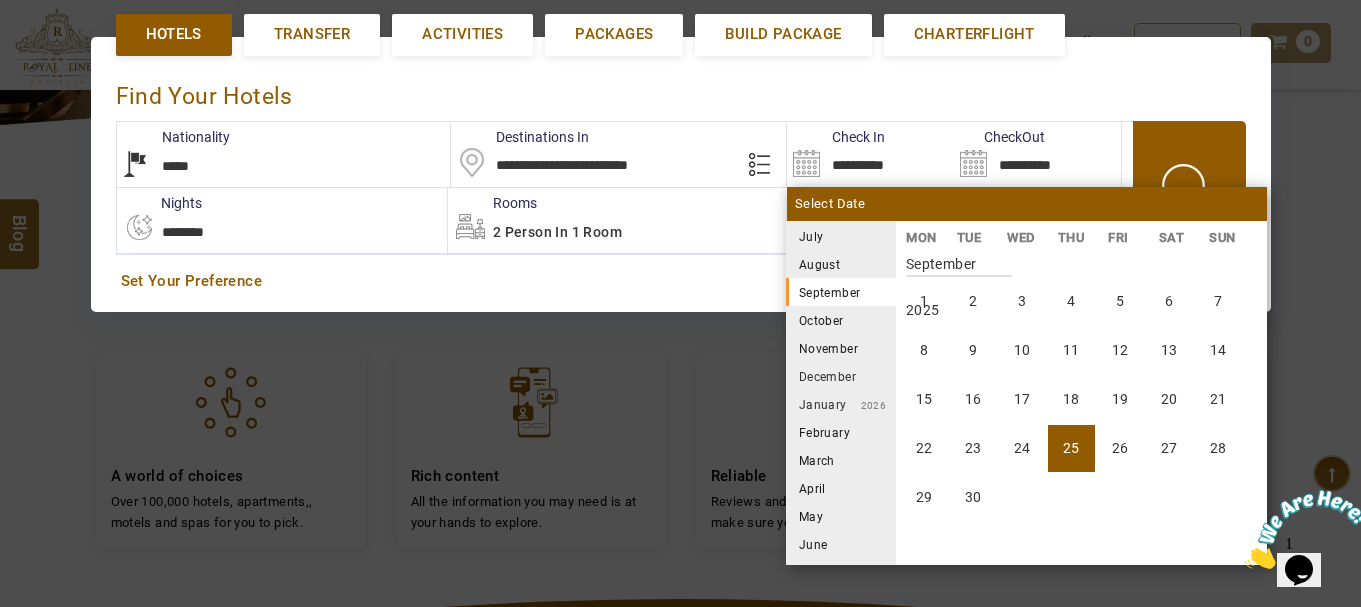 click on "25" at bounding box center (1071, 448) 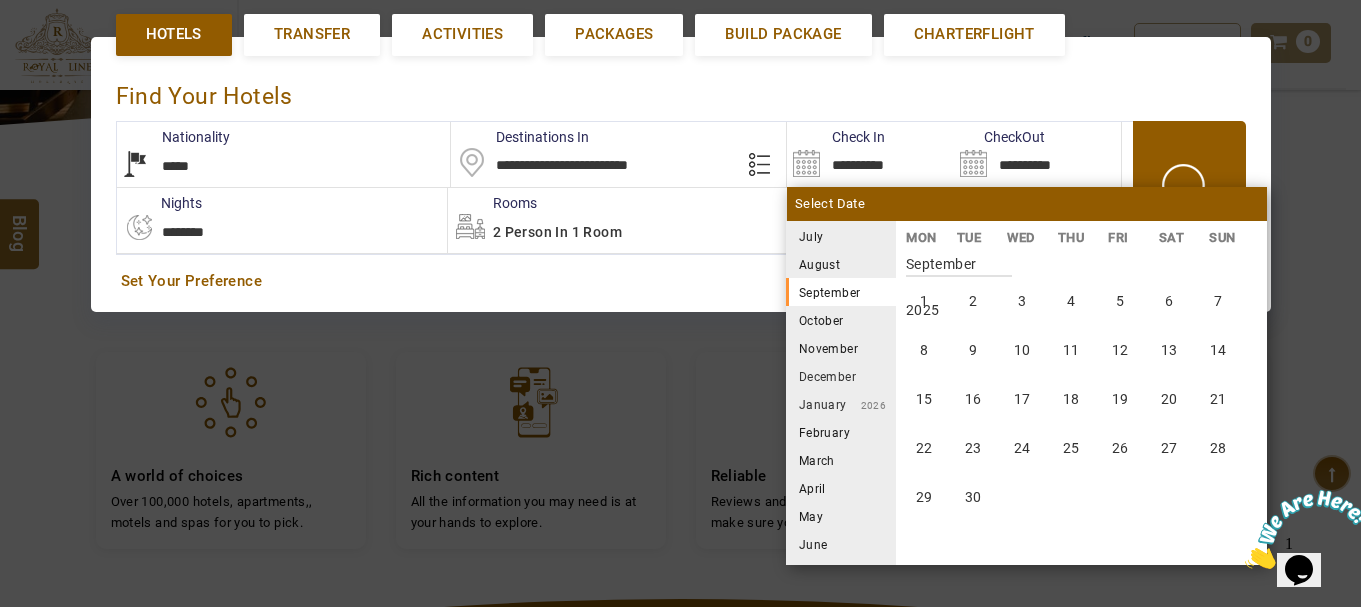 type on "**********" 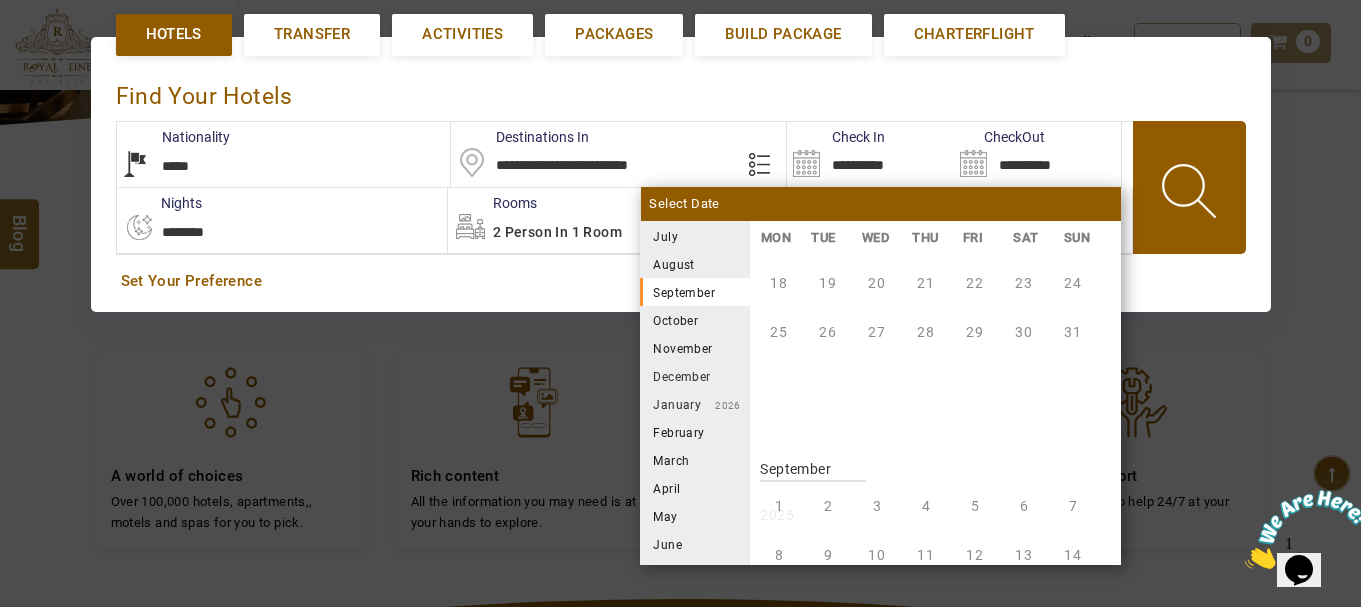 scroll, scrollTop: 740, scrollLeft: 0, axis: vertical 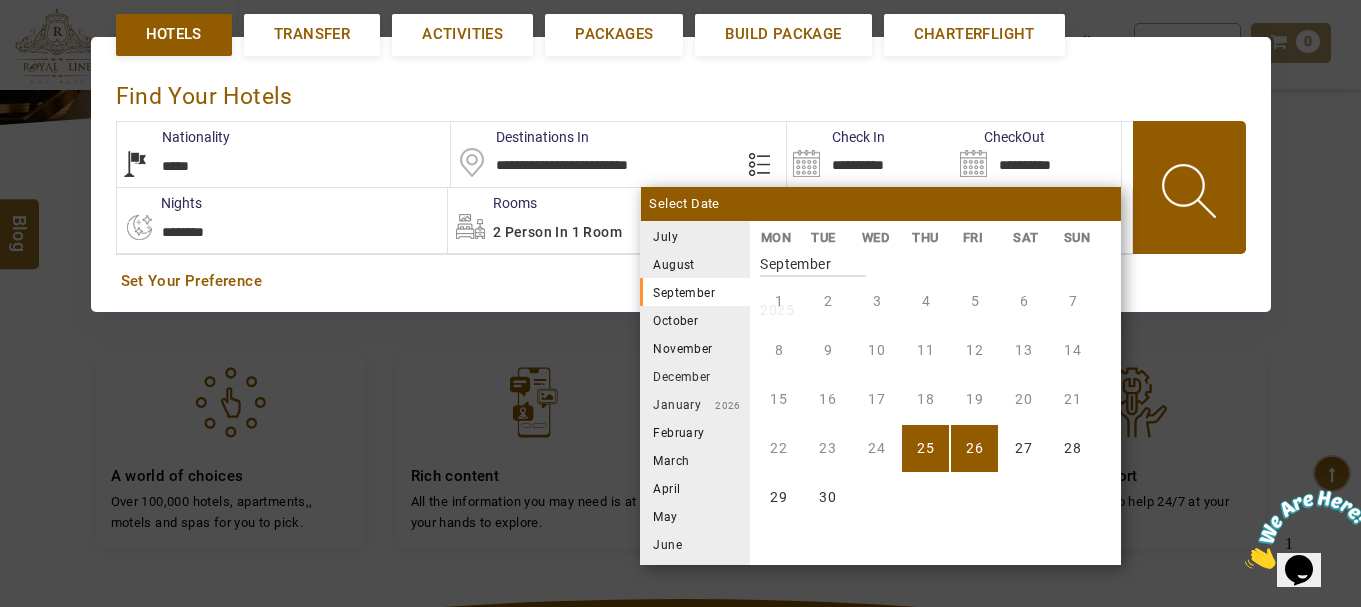 click on "26" at bounding box center [974, 448] 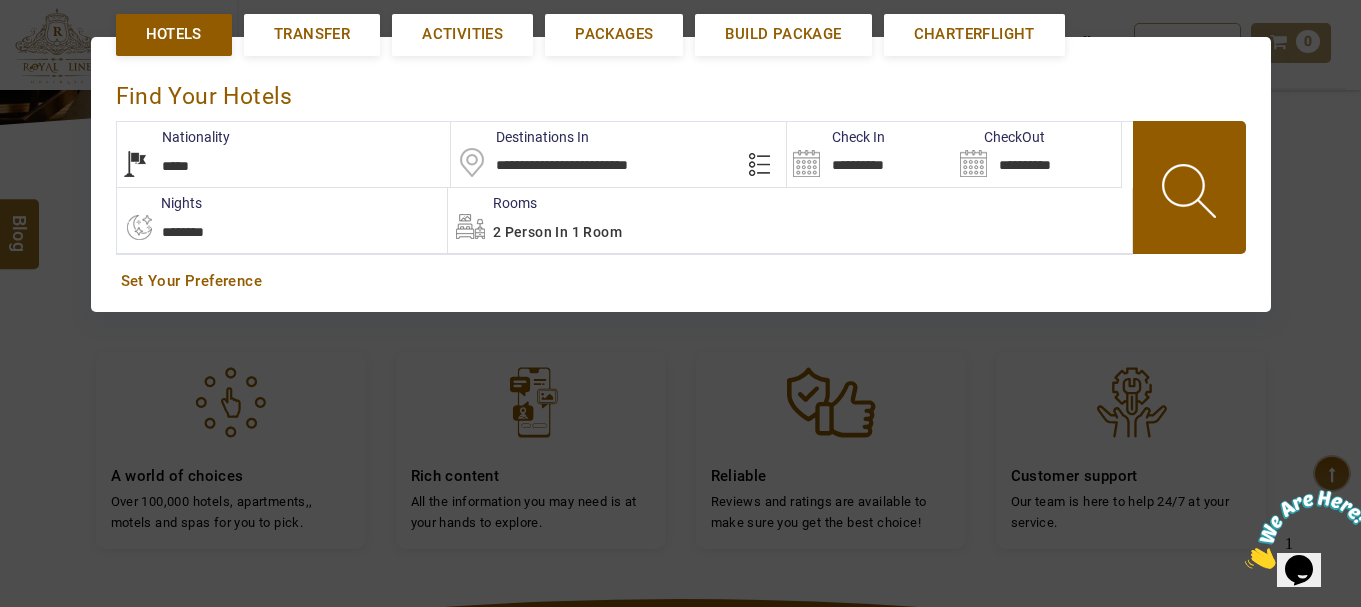 click at bounding box center (1191, 194) 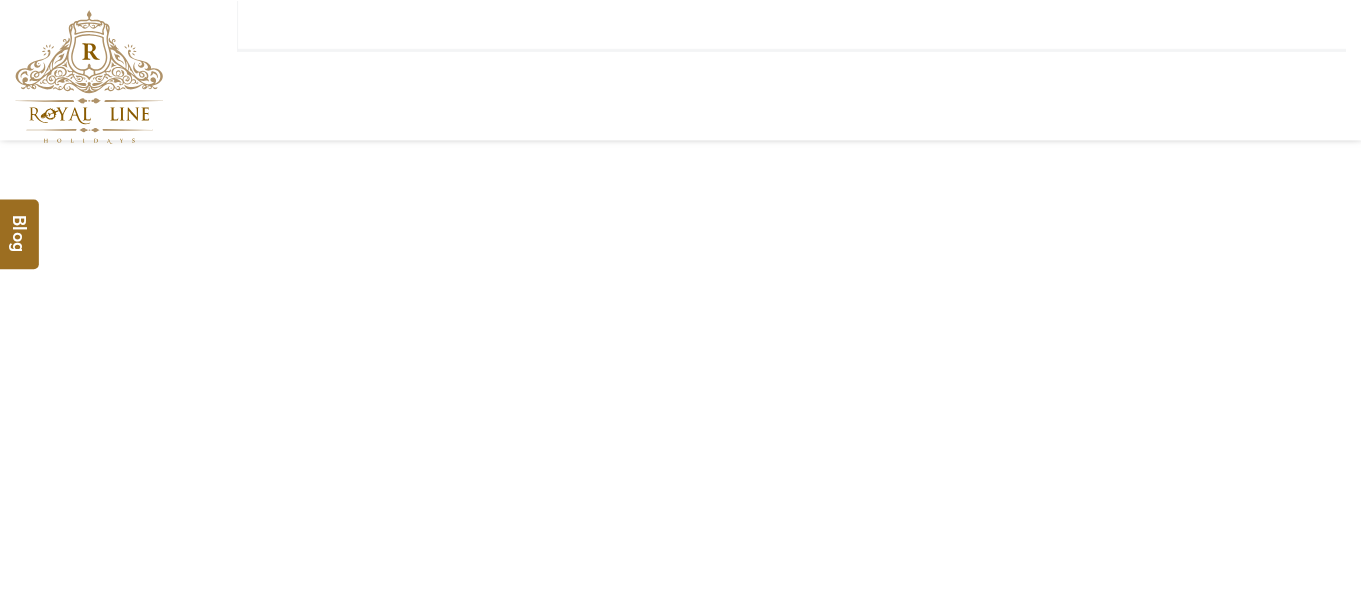scroll, scrollTop: 0, scrollLeft: 0, axis: both 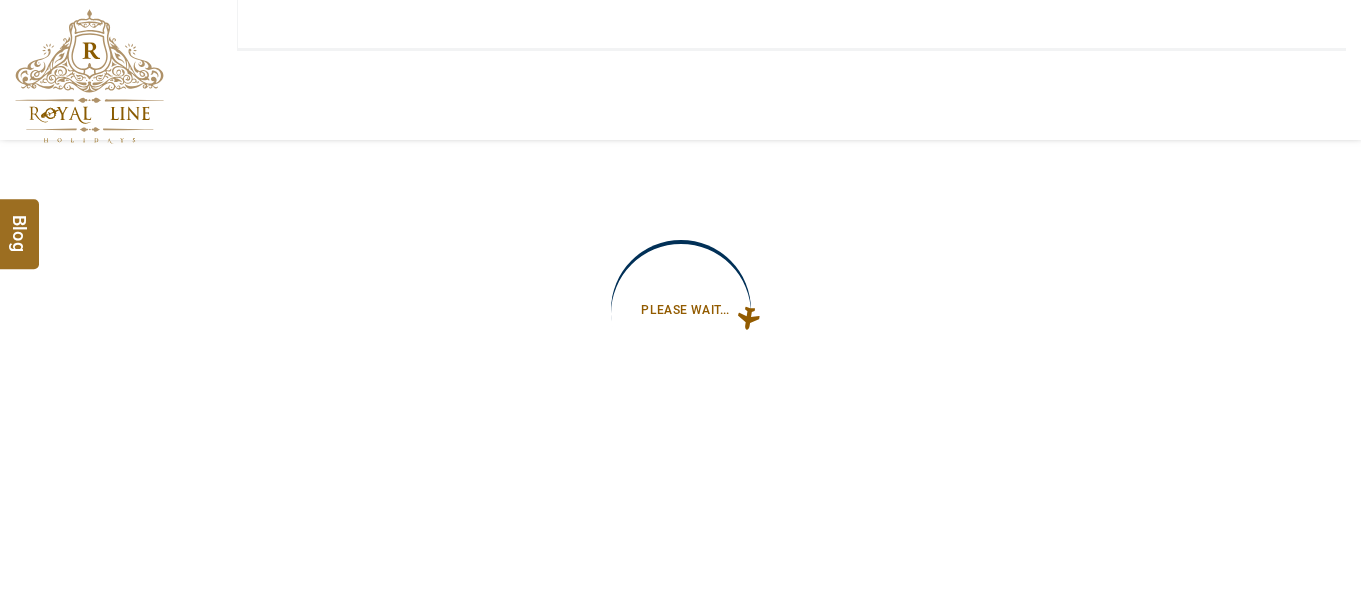 type on "**********" 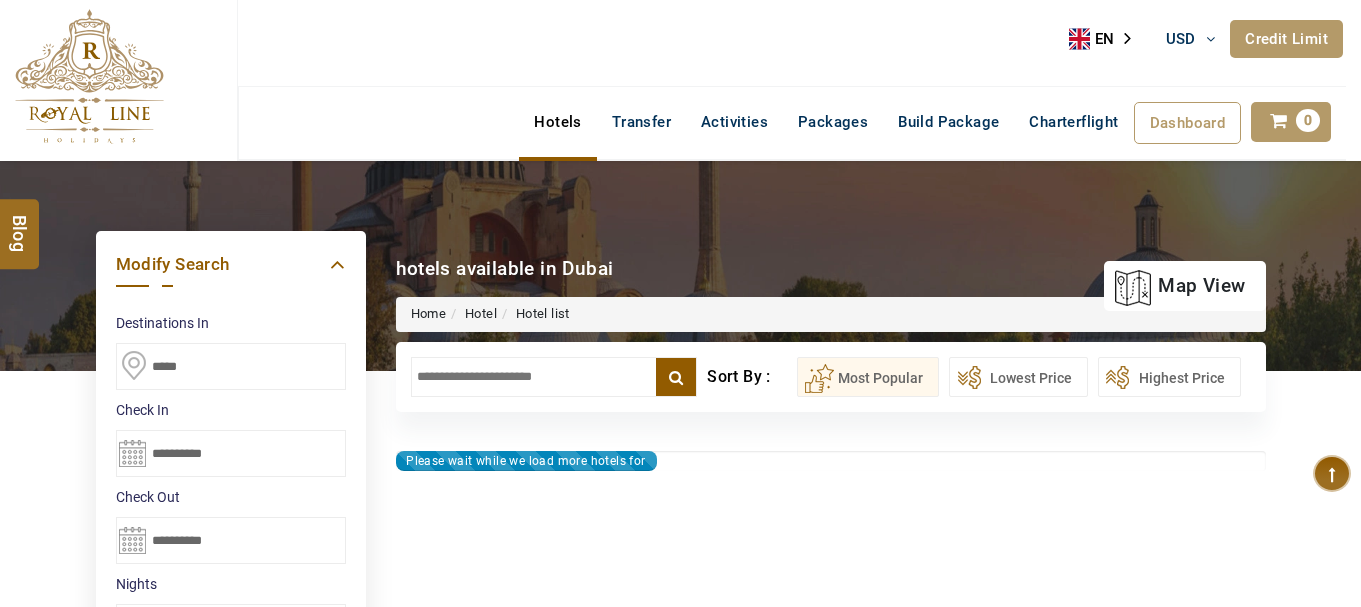 type on "**********" 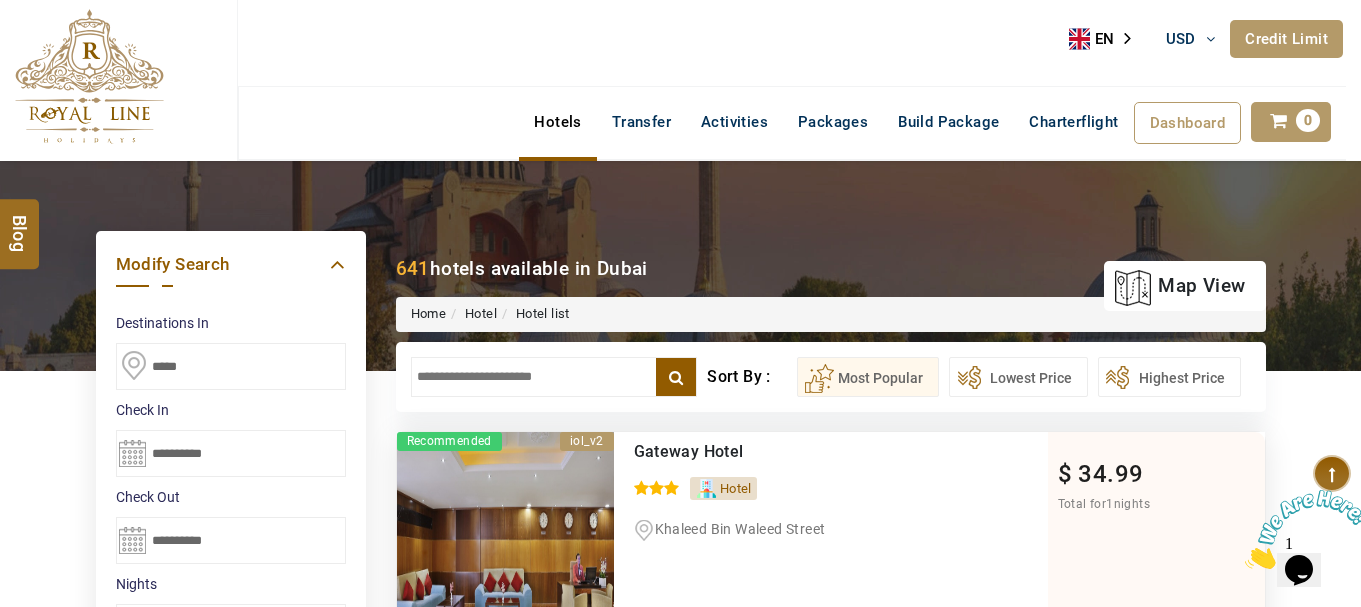 scroll, scrollTop: 0, scrollLeft: 0, axis: both 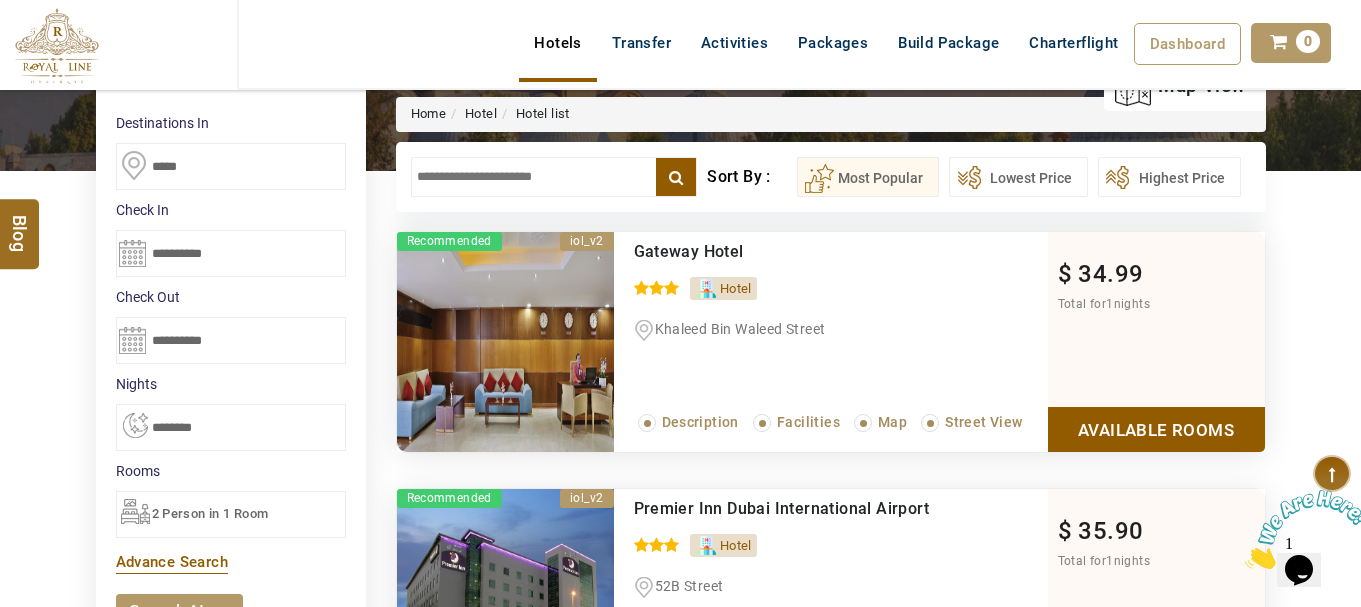click on "Available Rooms" at bounding box center [1156, 429] 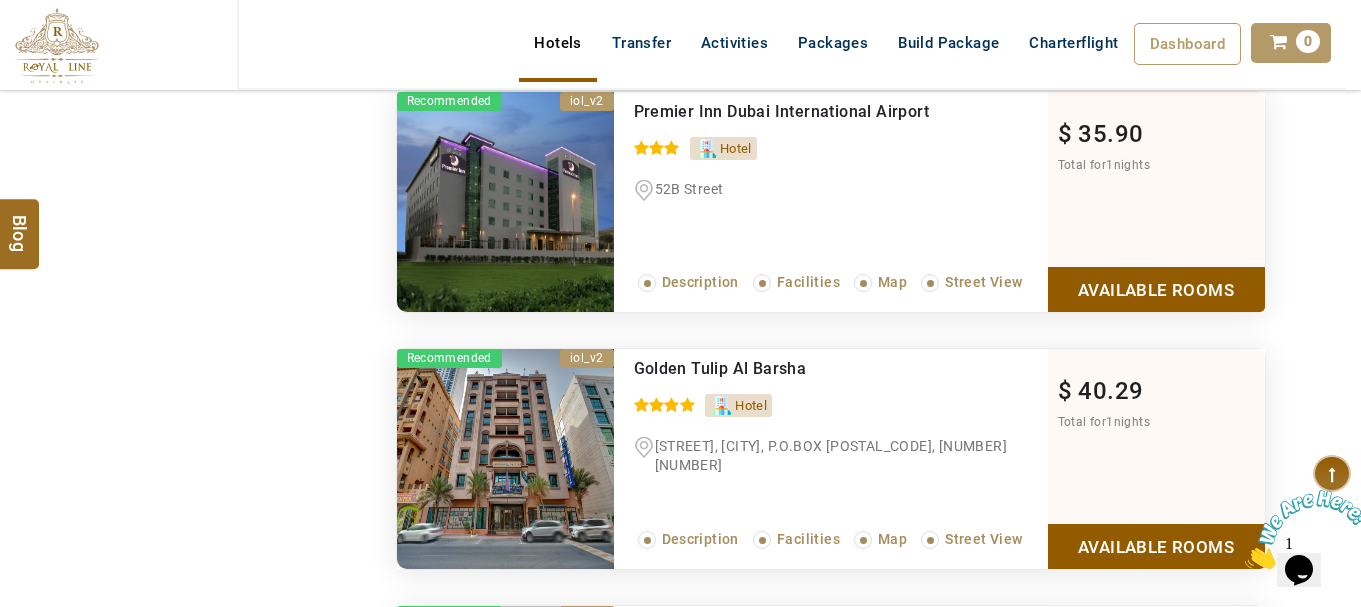 scroll, scrollTop: 1782, scrollLeft: 0, axis: vertical 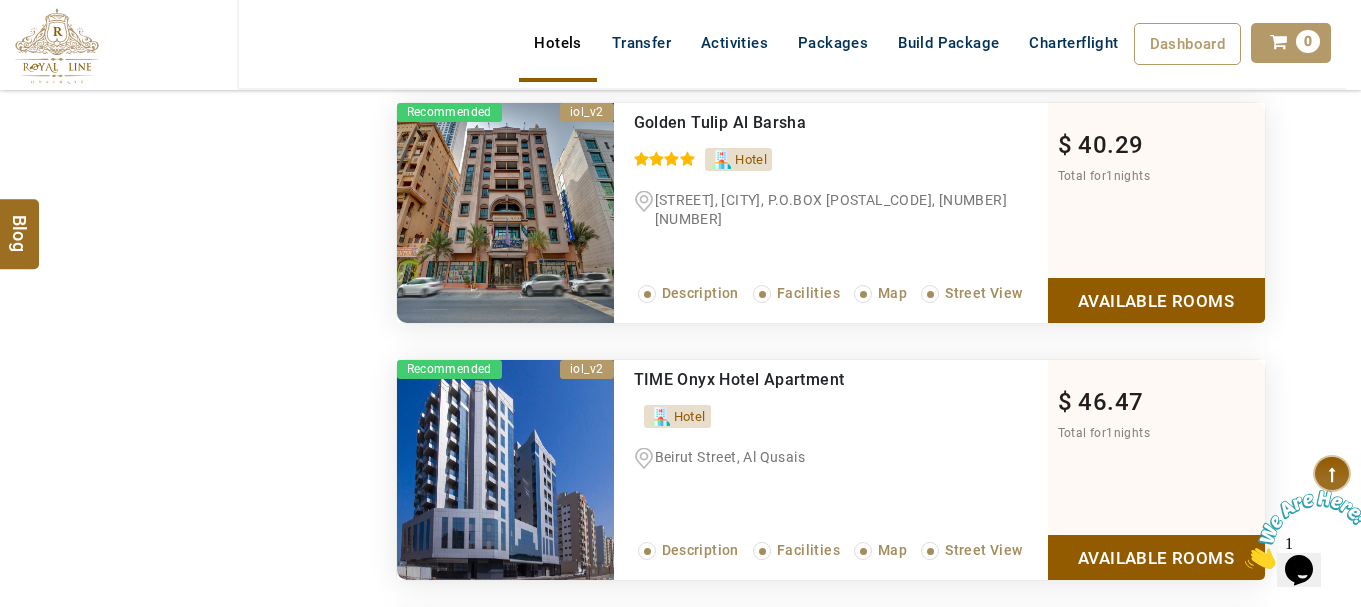 click on "Available Rooms" at bounding box center (1156, 300) 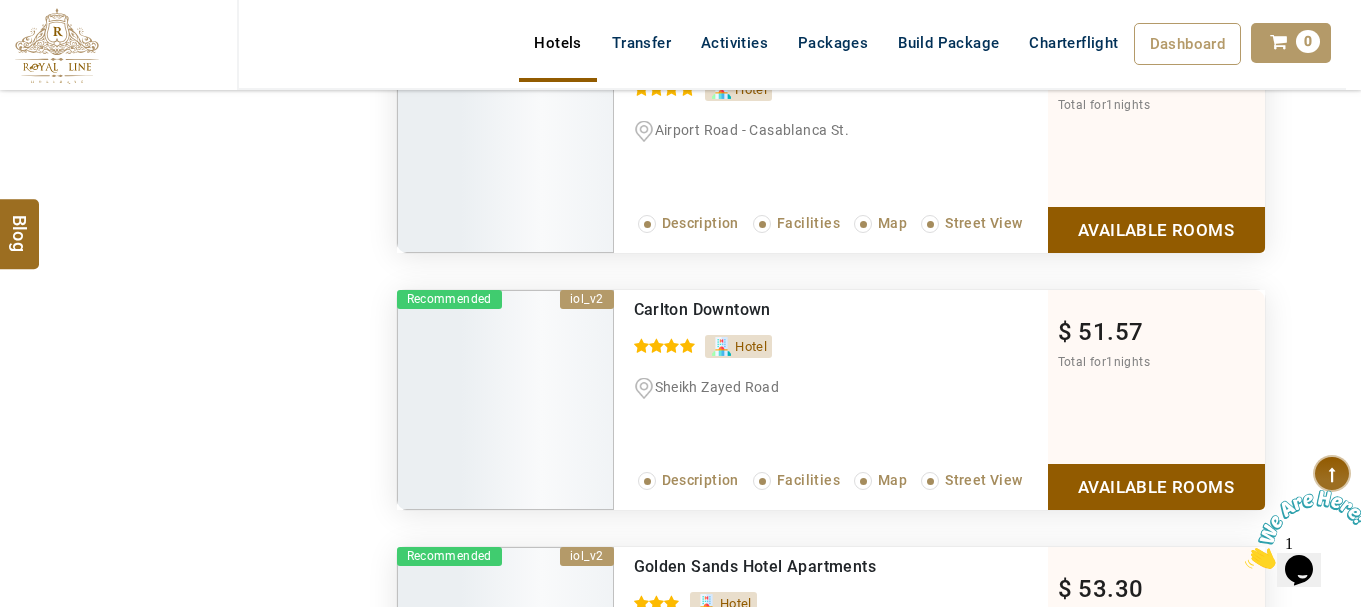 scroll, scrollTop: 896, scrollLeft: 0, axis: vertical 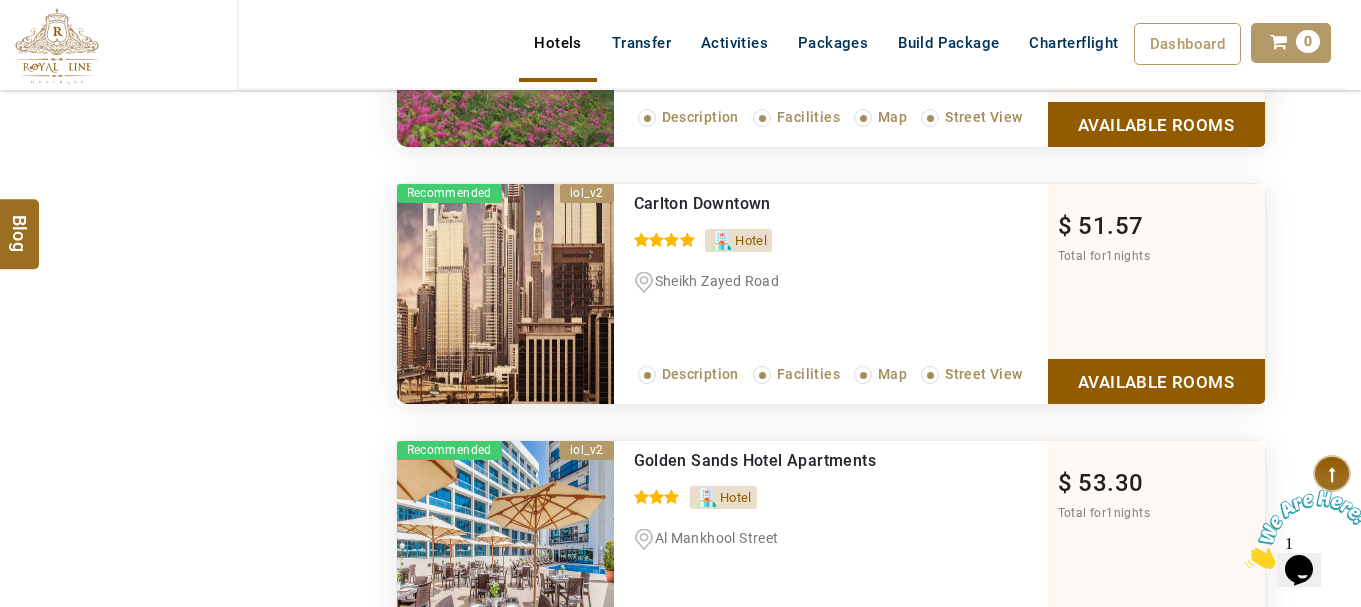 click on "Available Rooms" at bounding box center [1156, 381] 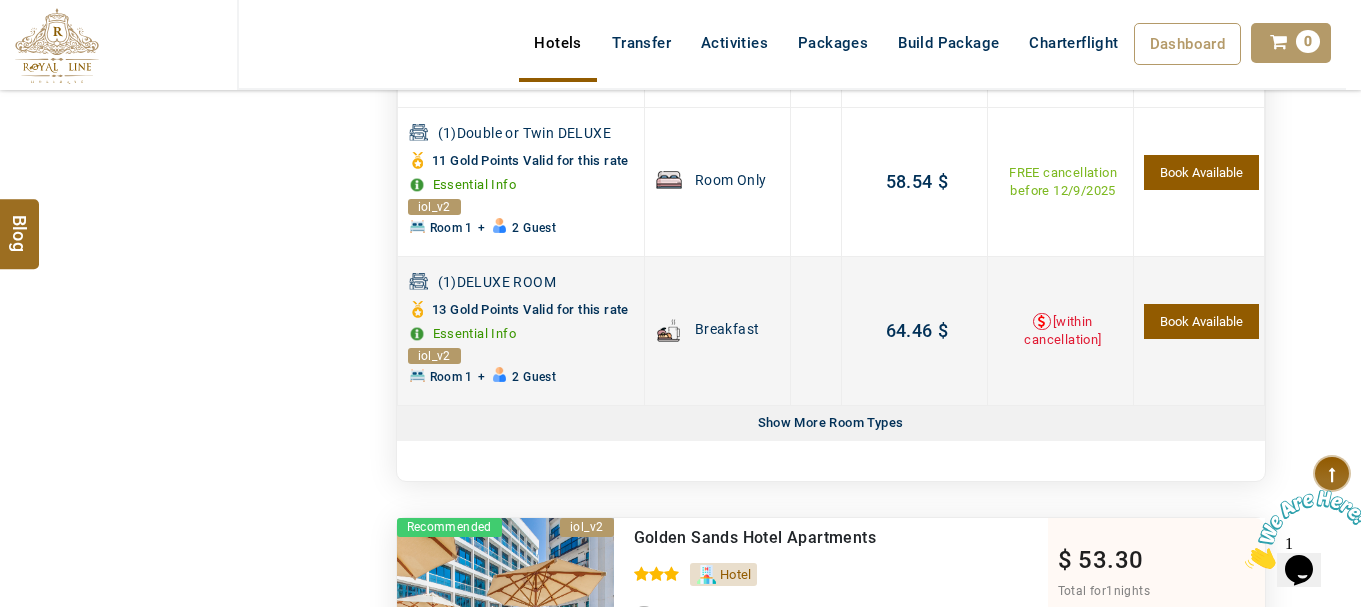 scroll, scrollTop: 2467, scrollLeft: 0, axis: vertical 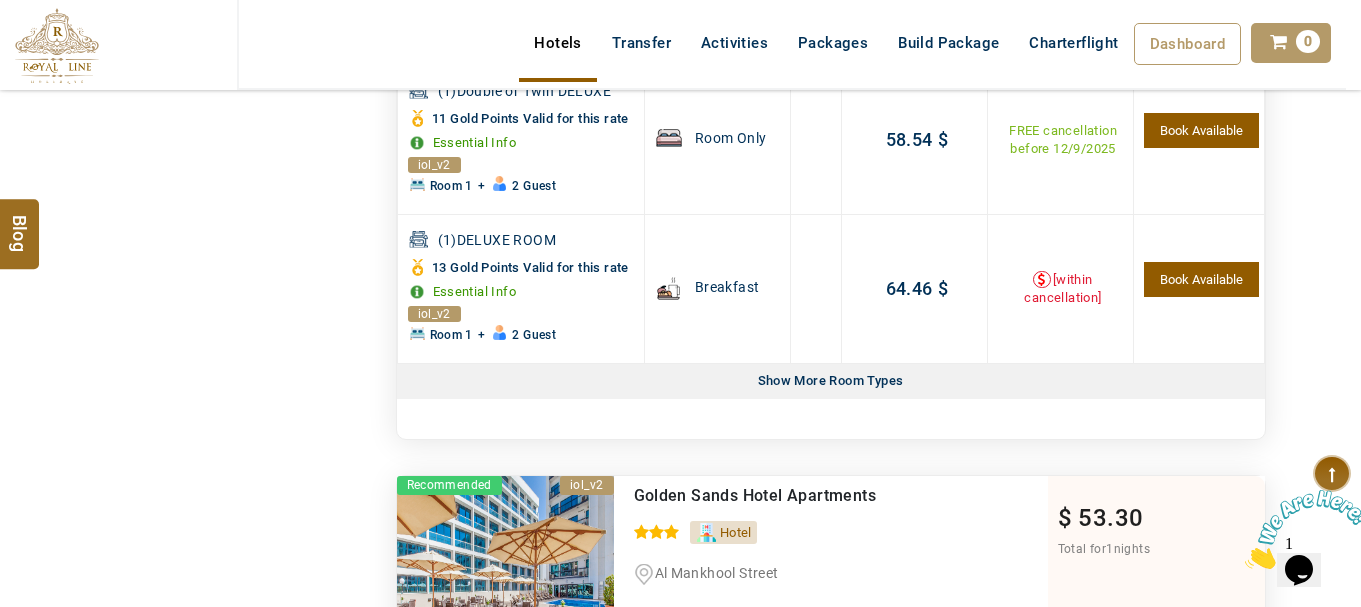 click on "ANKIT USD AED  AED EUR  € USD  $ INR  ₹ THB  ฿ IDR  Rp BHD  BHD TRY  ₺ Credit Limit EN HE AR ES PT ZH Helpline
+971 55 344 0168 Register Now +971 55 344 0168 info@royallineholidays.com About Us What we Offer Blog Why Us Contact Hotels  Transfer Activities Packages Build Package Charterflight Dashboard My Profile My Booking My Reports My Quotation Sign Out 0 Points Redeem Now To Redeem 540  Points Future Points  65   Points Credit Limit Credit Limit USD 10000.00 70% Complete Used USD 9076.00 Available USD 924.00 Setting" at bounding box center (680, 70) 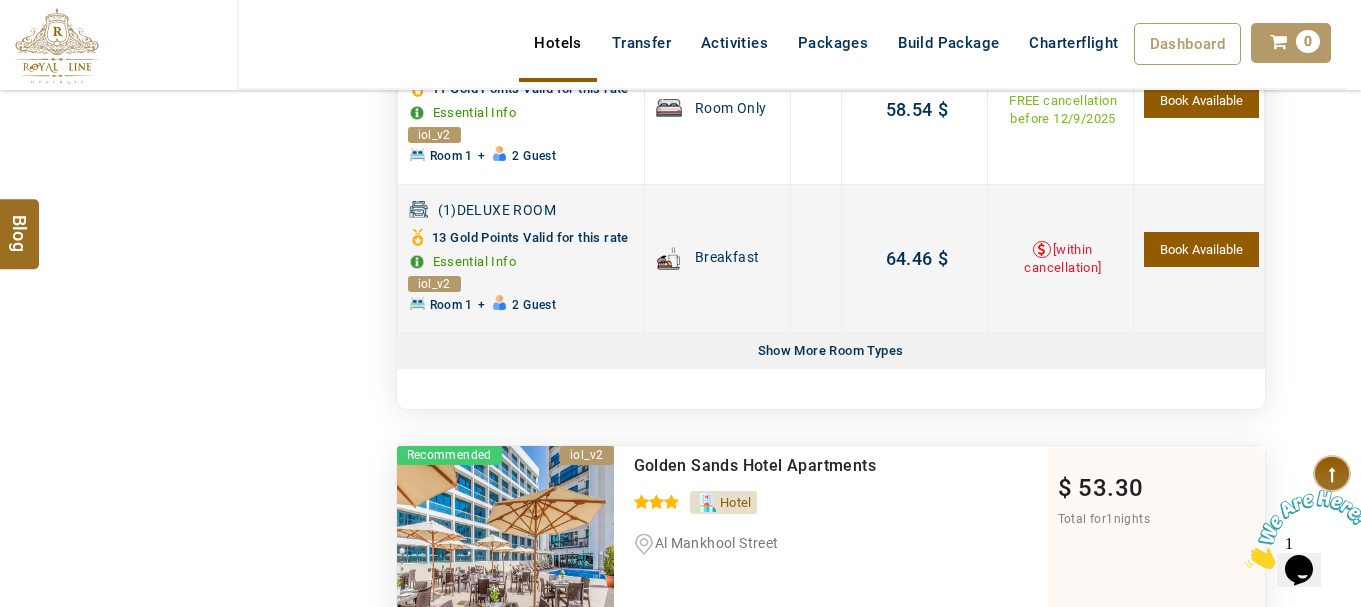 scroll, scrollTop: 2437, scrollLeft: 0, axis: vertical 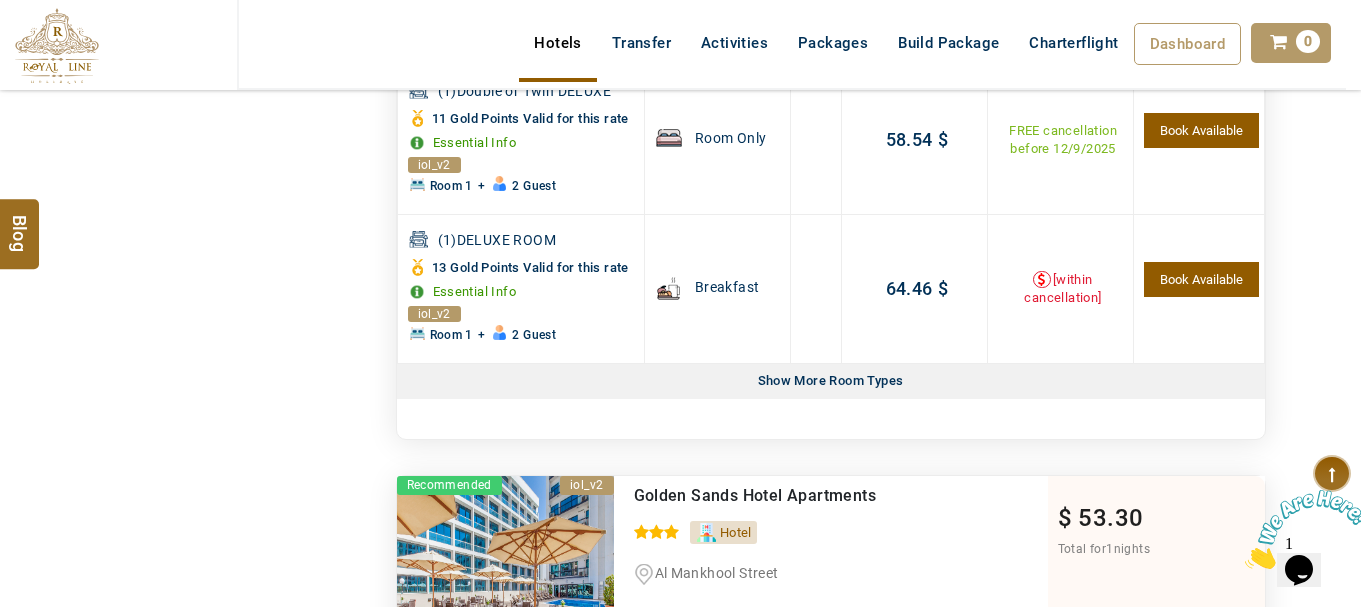 click on "ANKIT USD AED  AED EUR  € USD  $ INR  ₹ THB  ฿ IDR  Rp BHD  BHD TRY  ₺ Credit Limit EN HE AR ES PT ZH Helpline
+971 55 344 0168 Register Now +971 55 344 0168 info@royallineholidays.com About Us What we Offer Blog Why Us Contact Hotels  Transfer Activities Packages Build Package Charterflight Dashboard My Profile My Booking My Reports My Quotation Sign Out 0 Points Redeem Now To Redeem 540  Points Future Points  65   Points Credit Limit Credit Limit USD 10000.00 70% Complete Used USD 9076.00 Available USD 924.00 Setting" at bounding box center (680, 70) 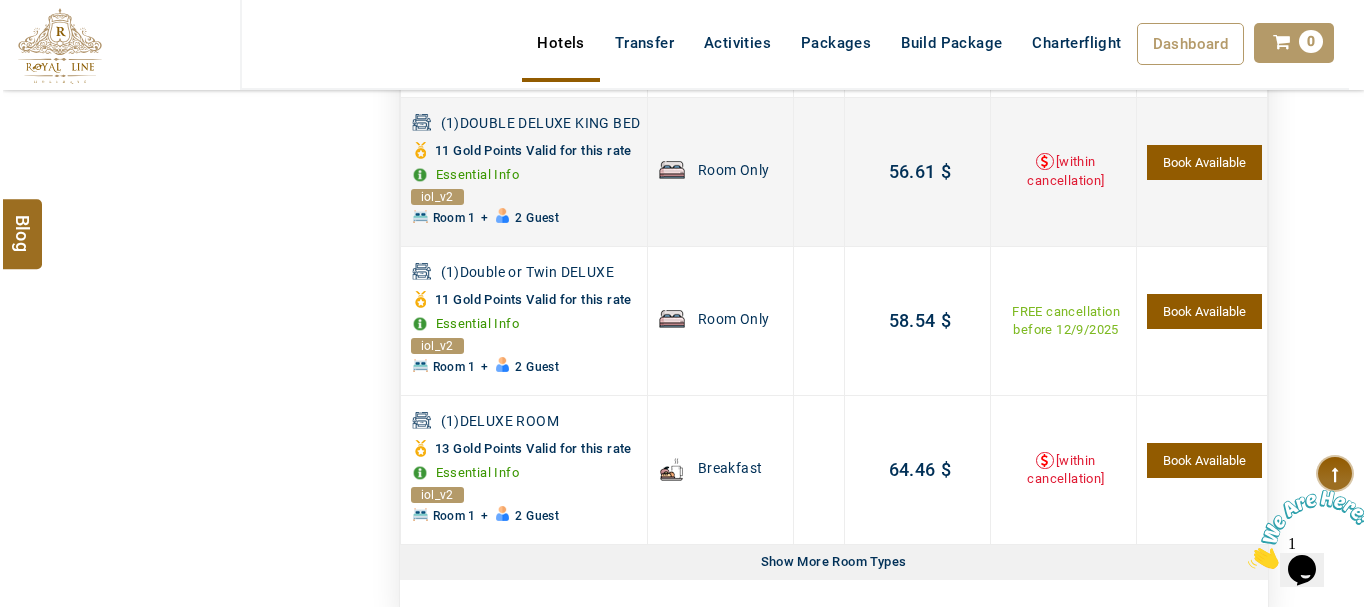 scroll, scrollTop: 2237, scrollLeft: 0, axis: vertical 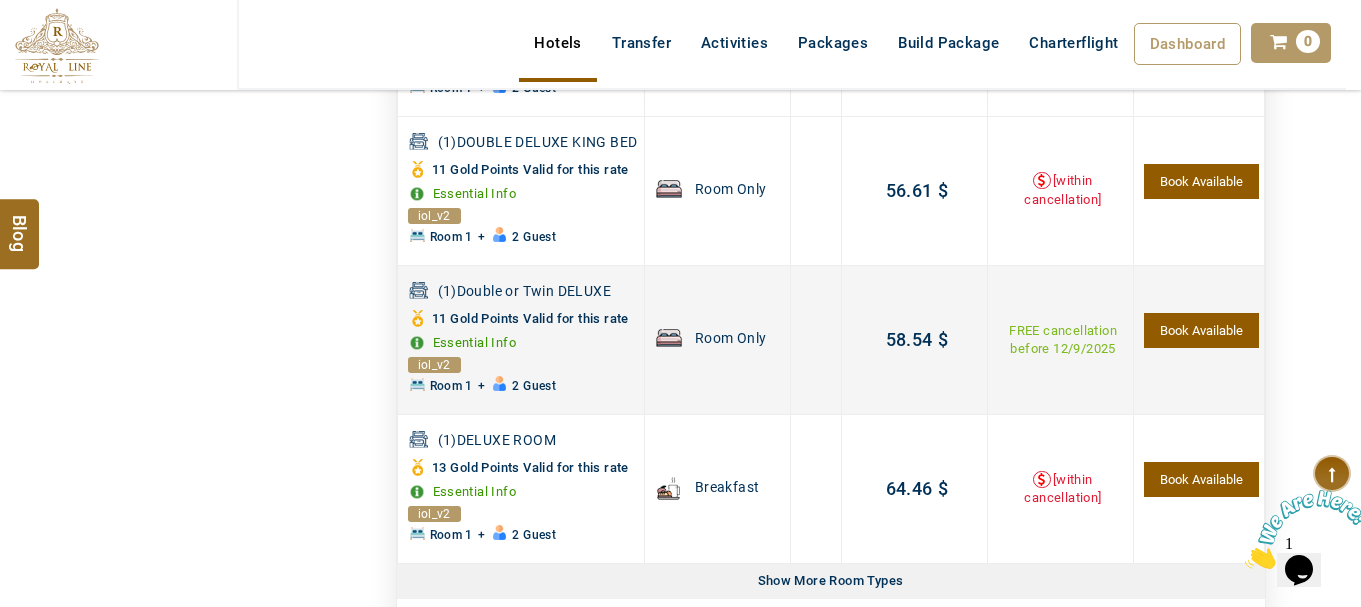 click on "Book Available" at bounding box center (1201, 330) 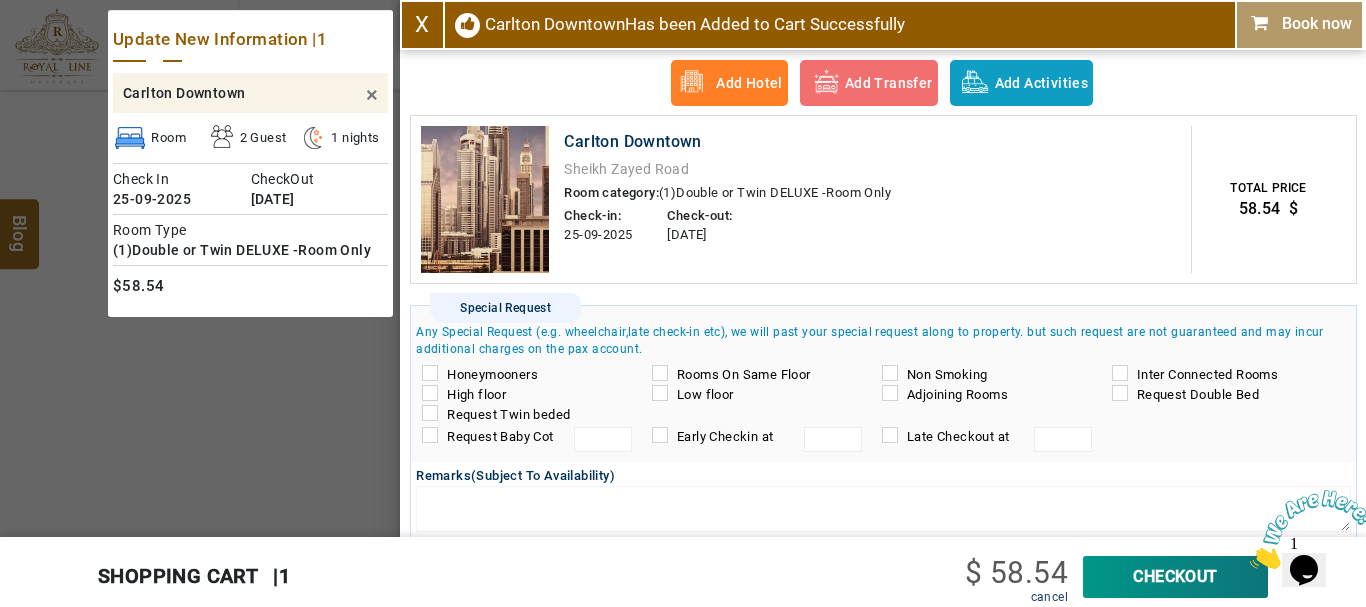 click on "CheckOut" at bounding box center (1175, 577) 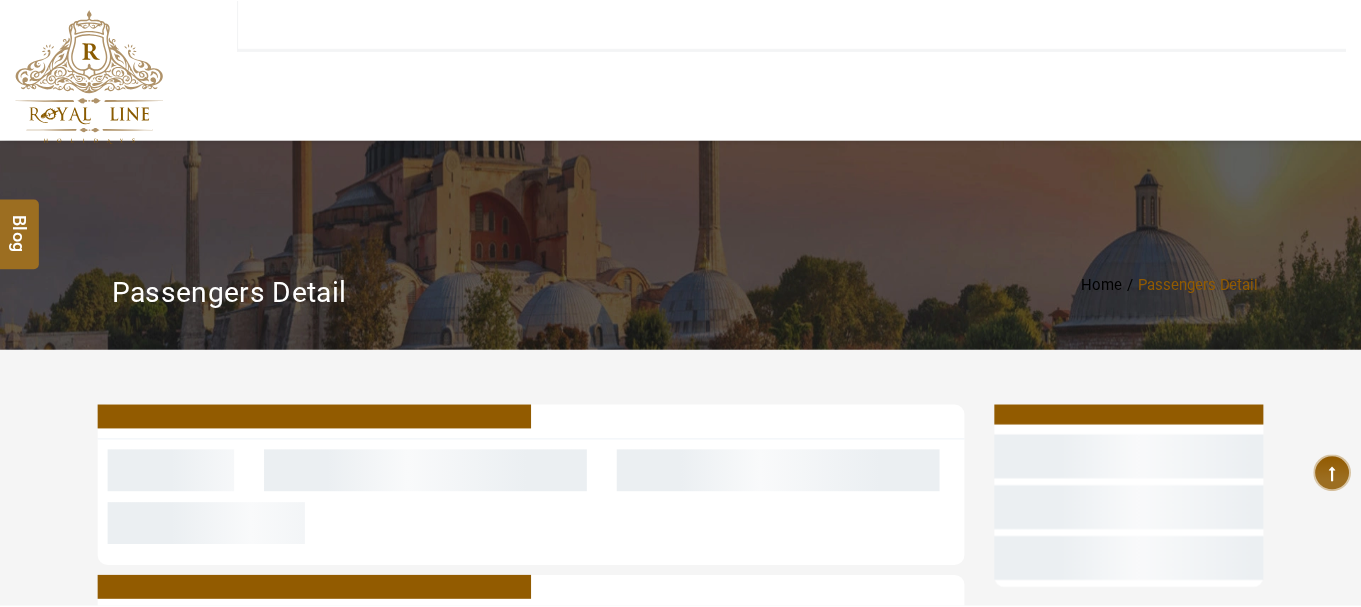 scroll, scrollTop: 0, scrollLeft: 0, axis: both 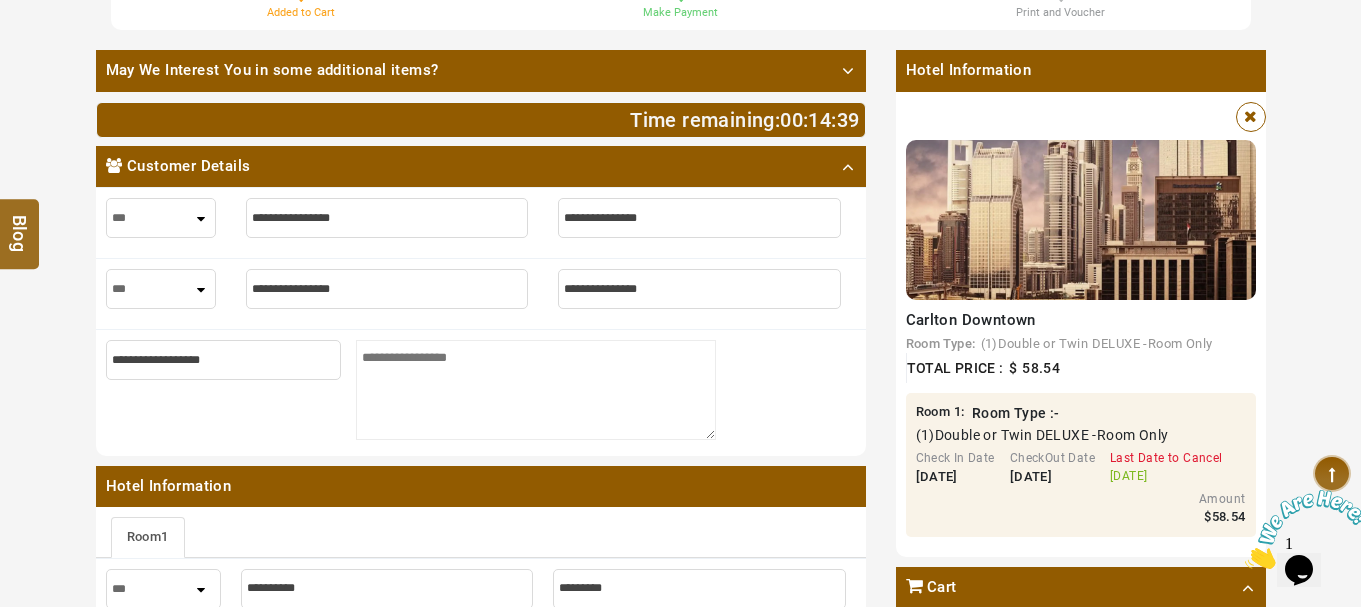 click on "*** **** ***" at bounding box center [161, 218] 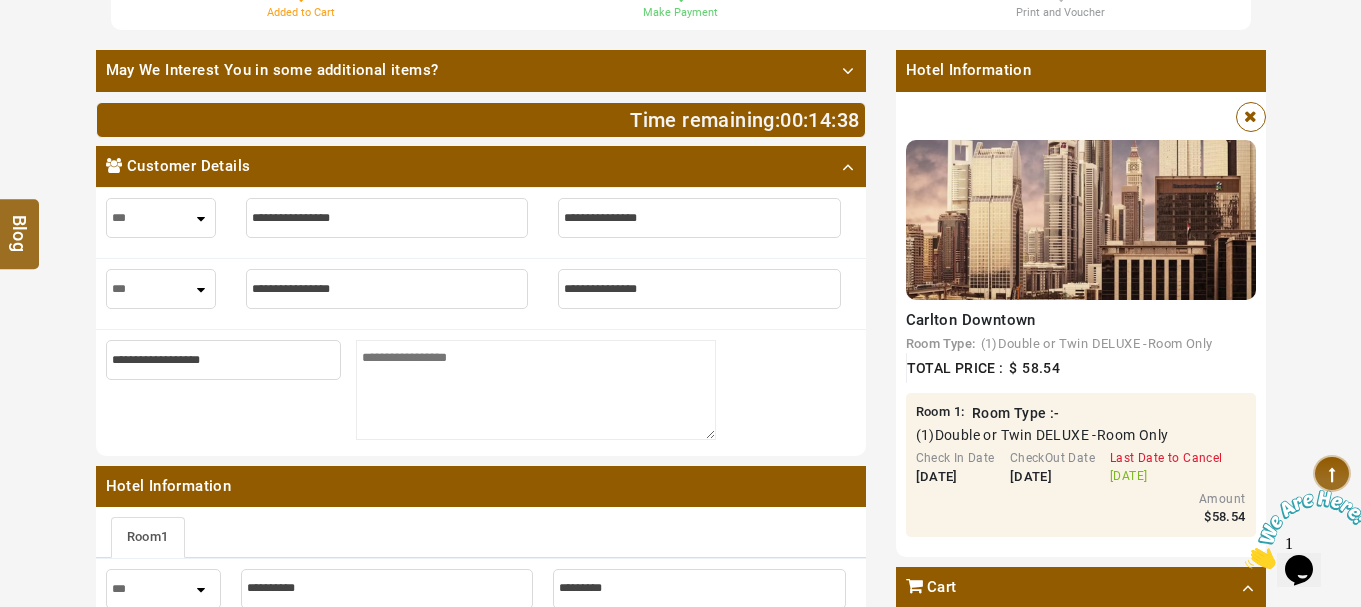 select on "****" 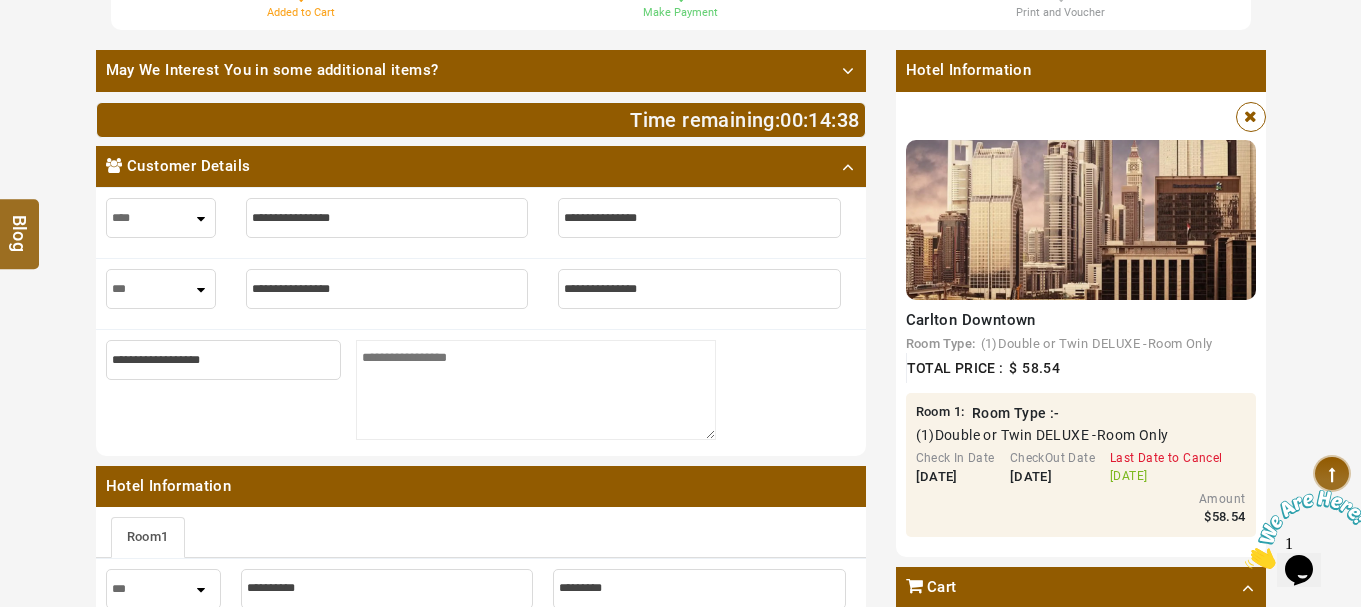 click on "*** **** ***" at bounding box center (161, 218) 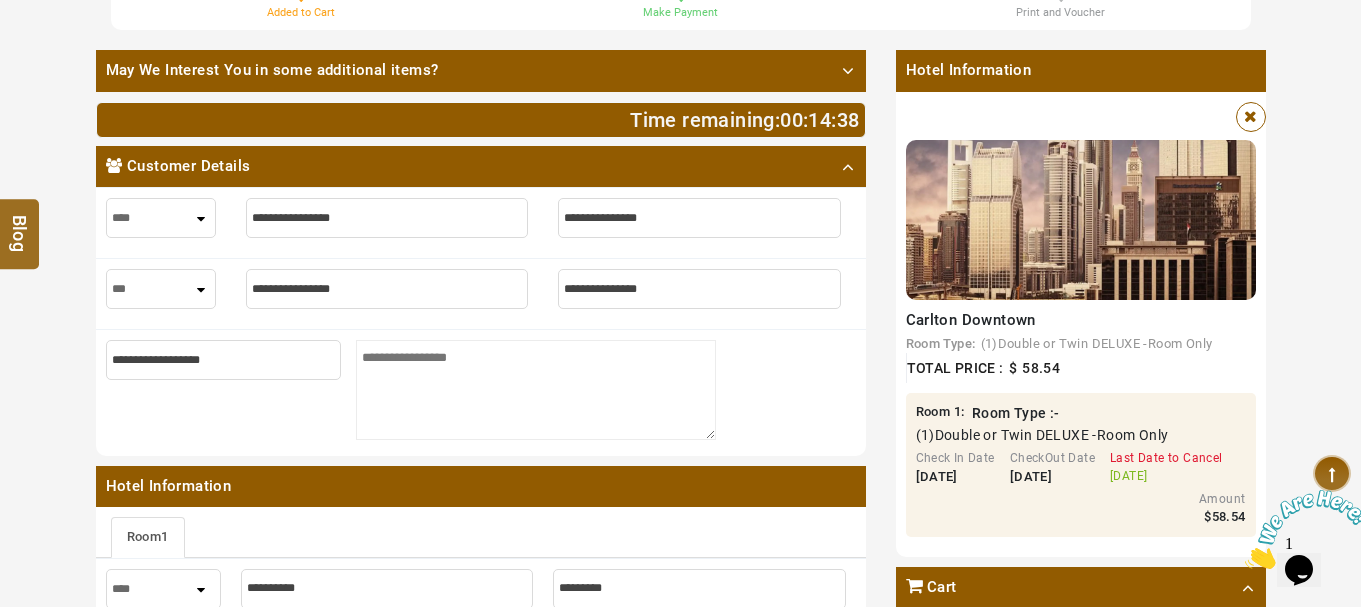 select on "****" 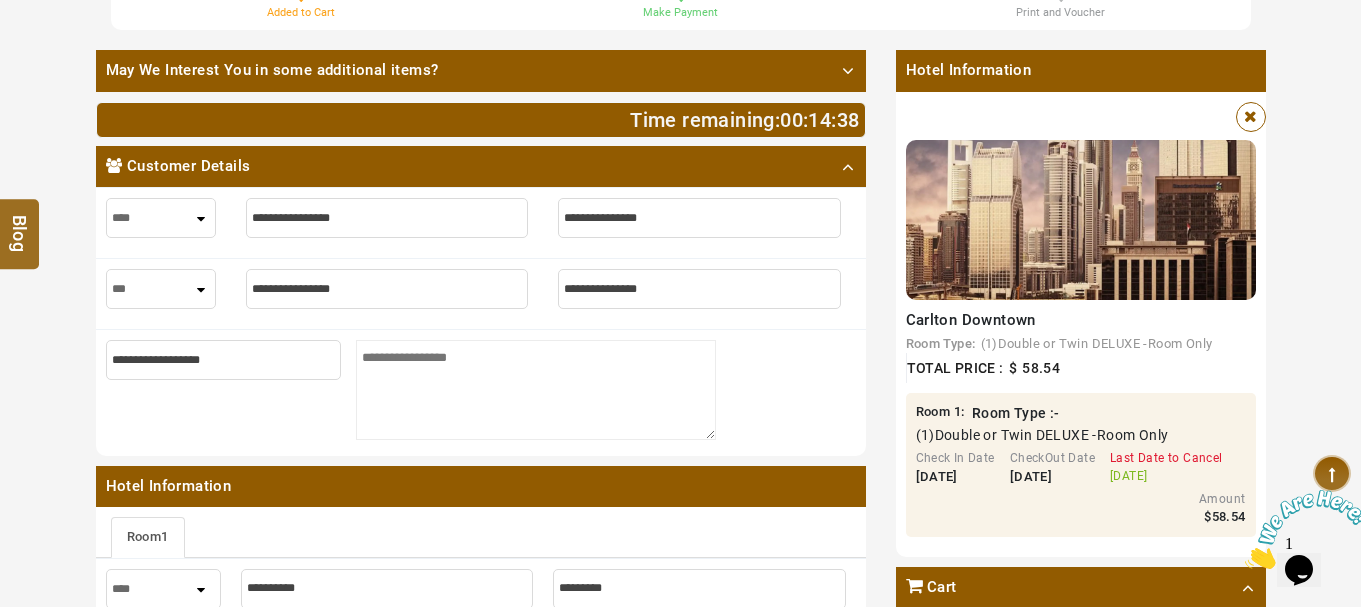 click on "*** **** ***" at bounding box center (161, 289) 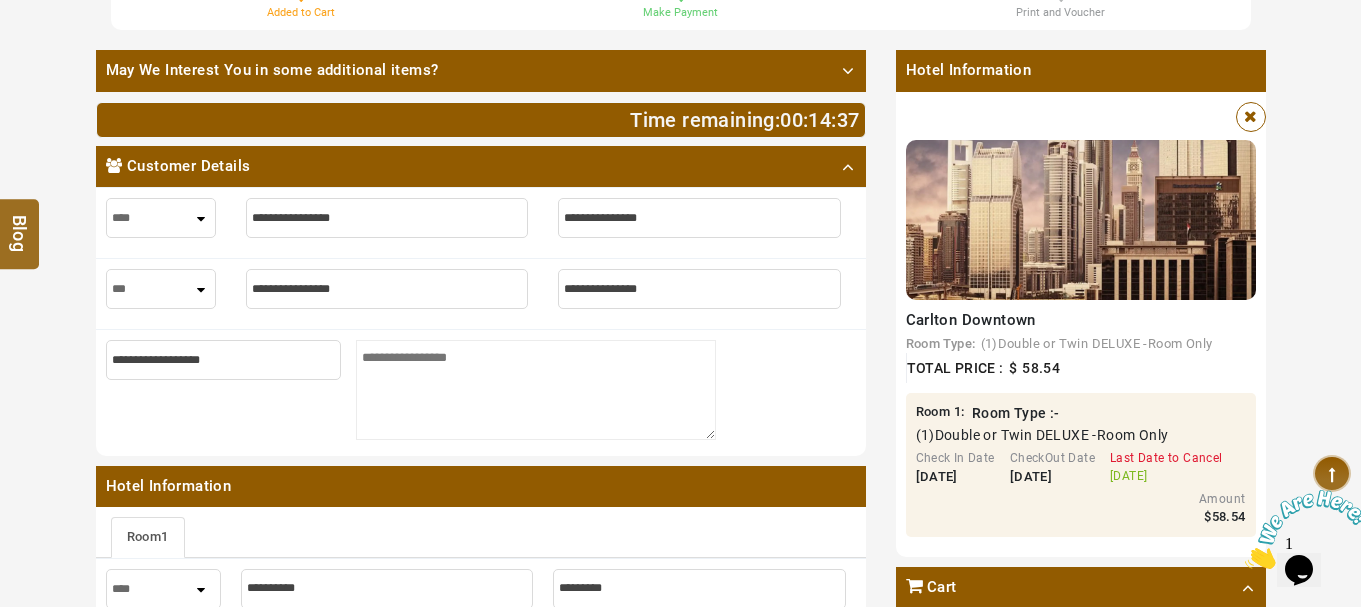 select on "****" 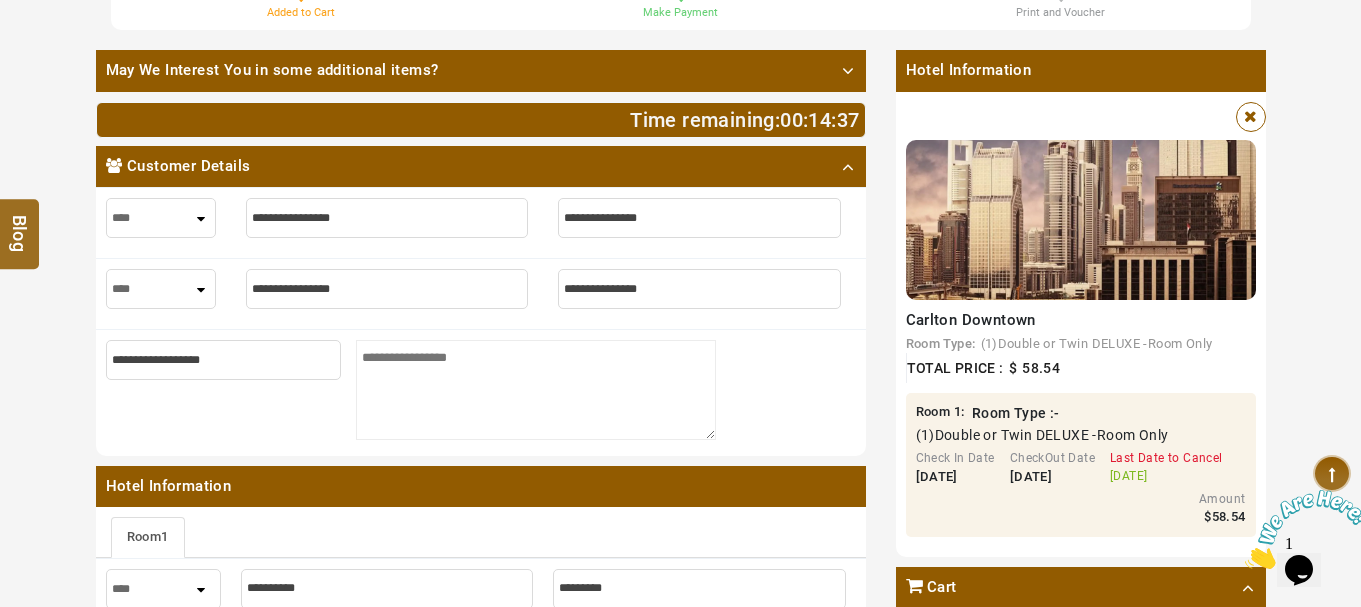 click on "*** **** ***" at bounding box center (161, 289) 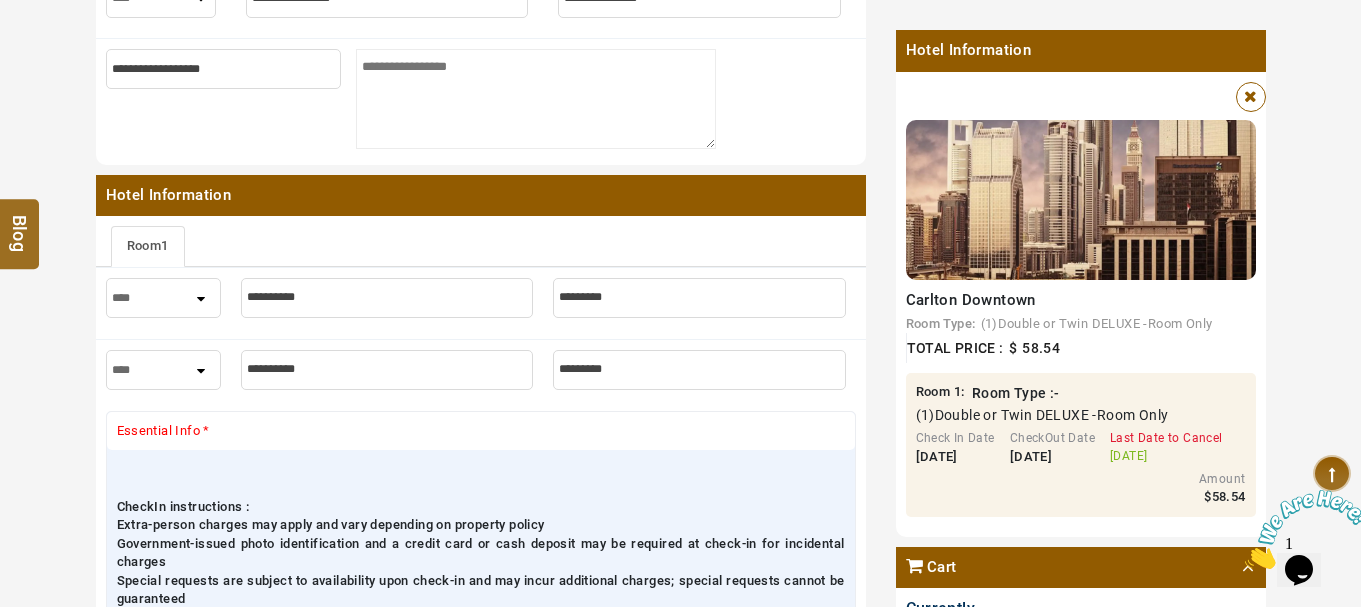 scroll, scrollTop: 800, scrollLeft: 0, axis: vertical 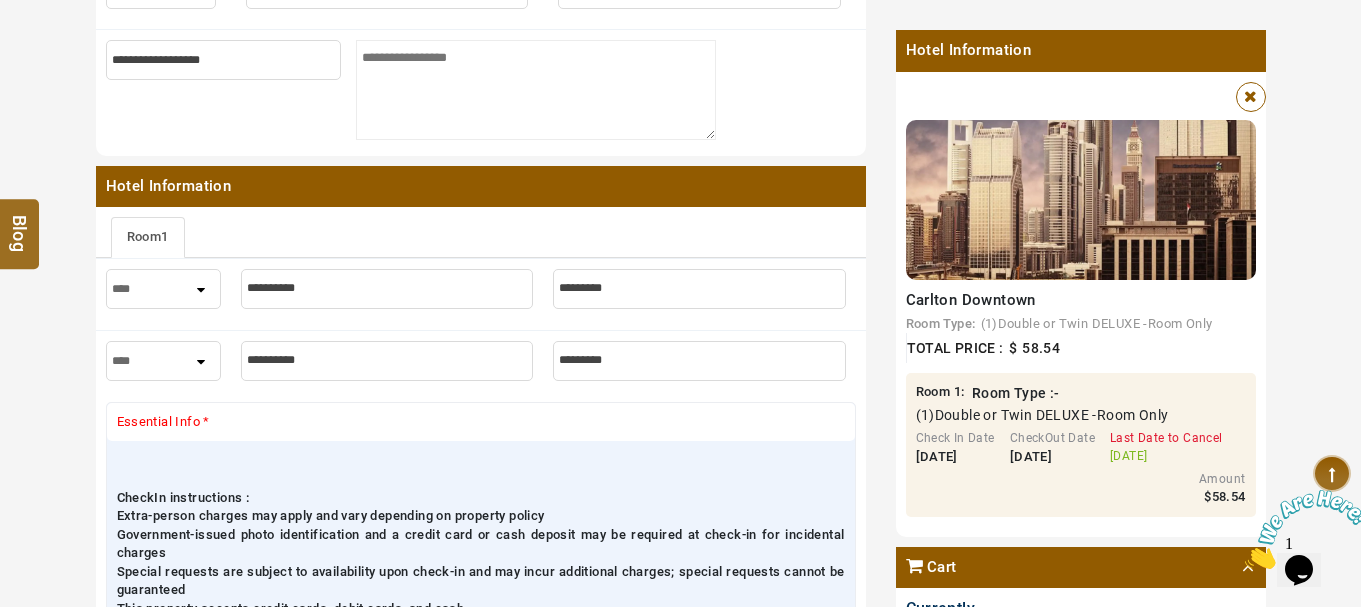 click on "*** **** ***" at bounding box center [163, 289] 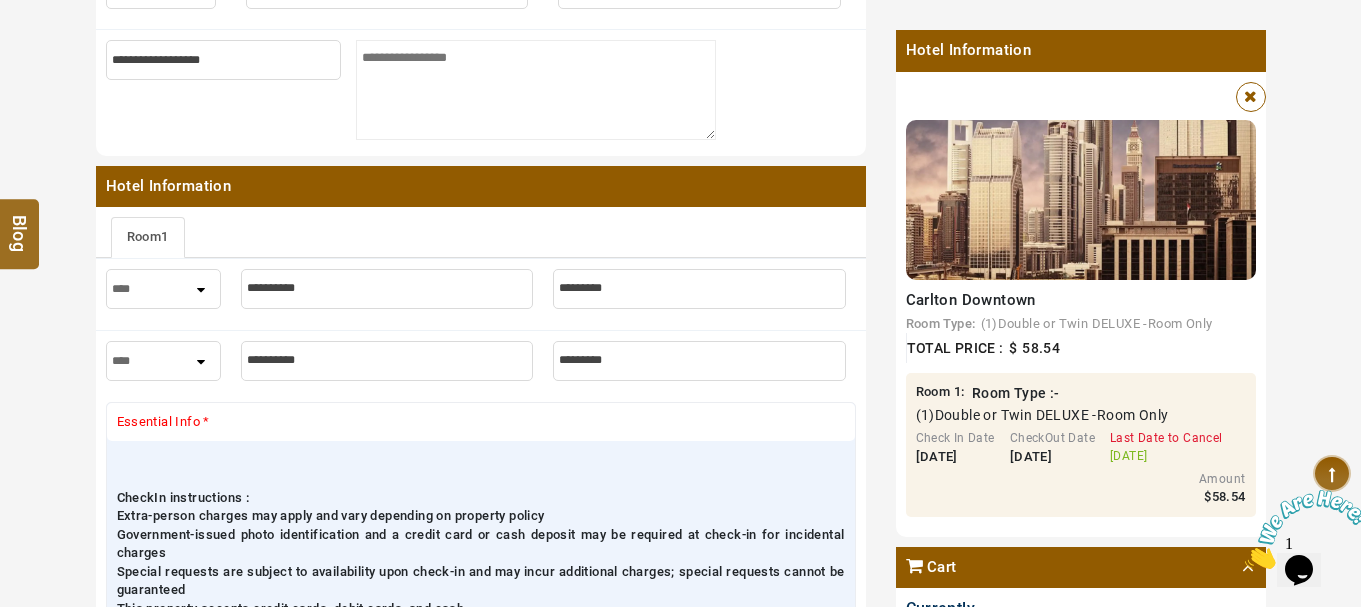 click on "*** **** ***" at bounding box center (163, 361) 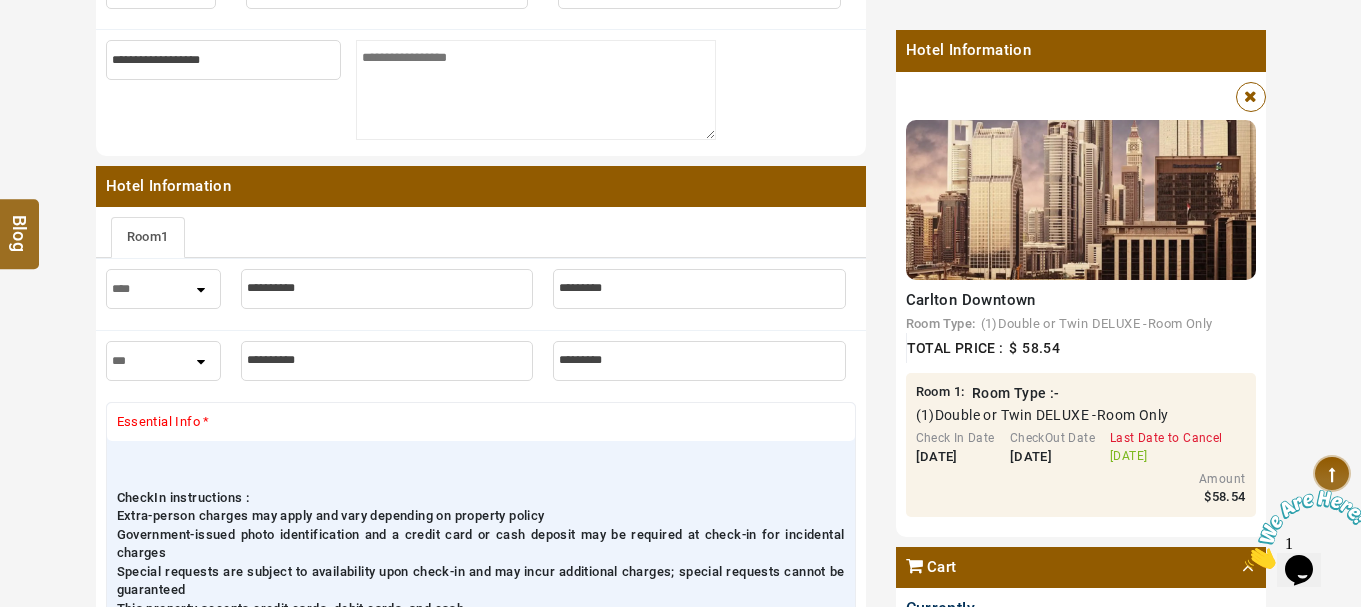 click on "*** **** ***" at bounding box center (163, 361) 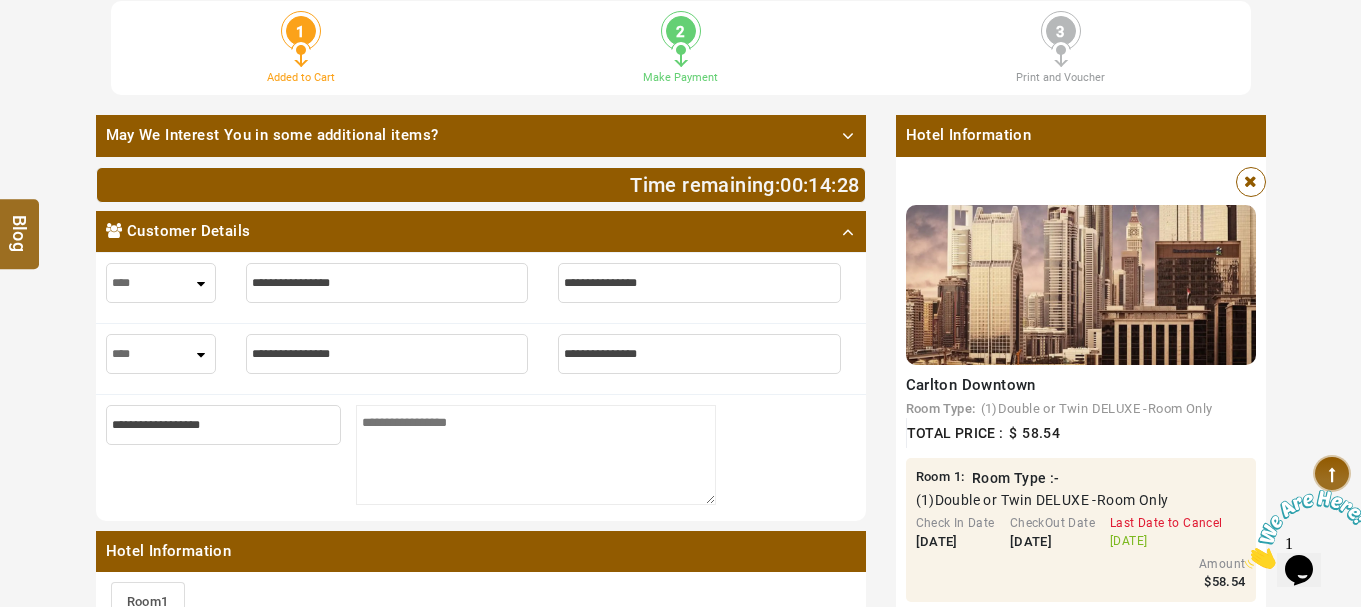 scroll, scrollTop: 400, scrollLeft: 0, axis: vertical 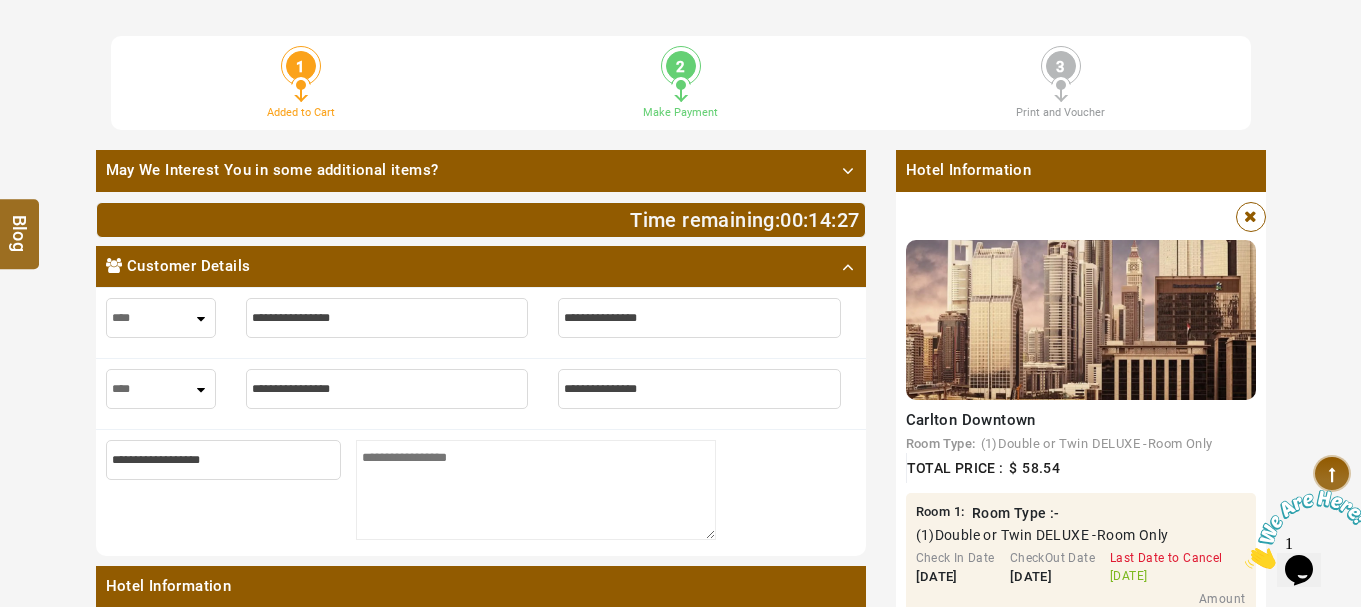 click at bounding box center [1250, 217] 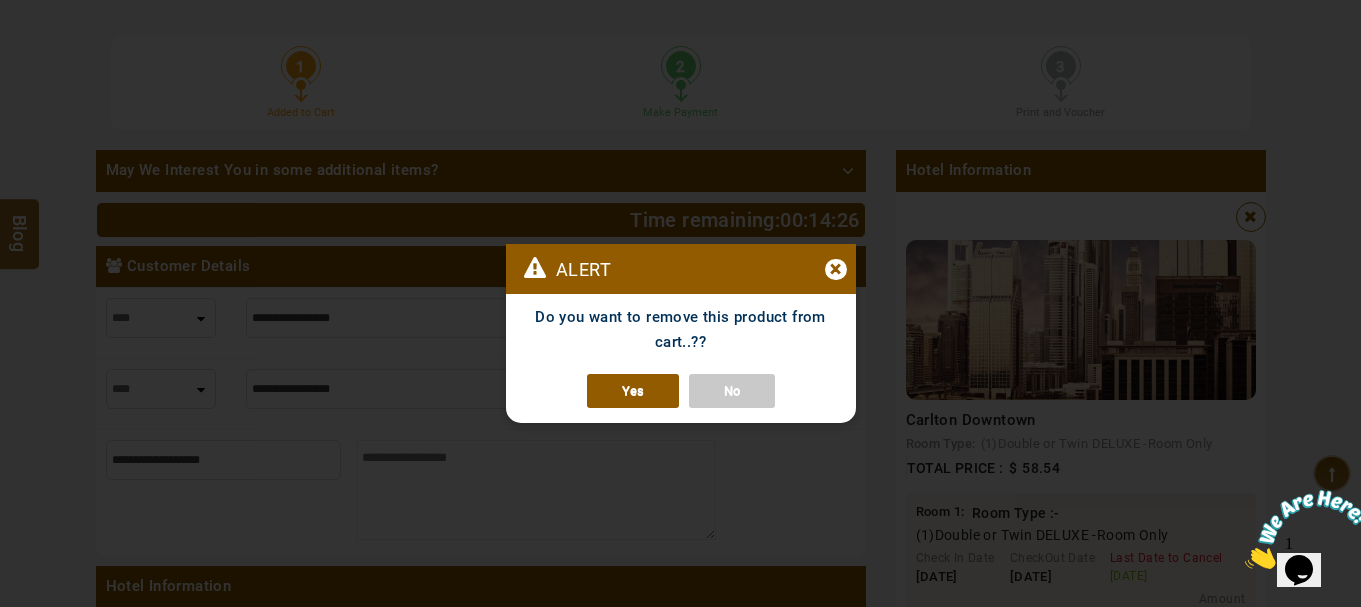 click on "Yes" at bounding box center (633, 391) 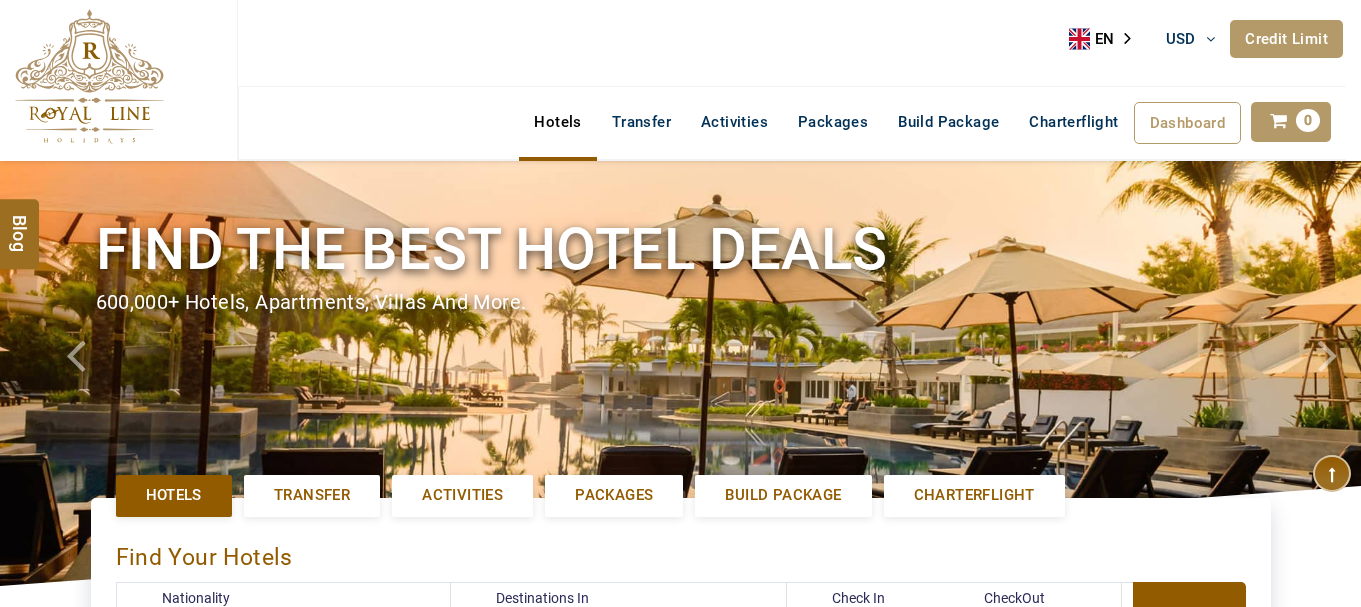 select on "*****" 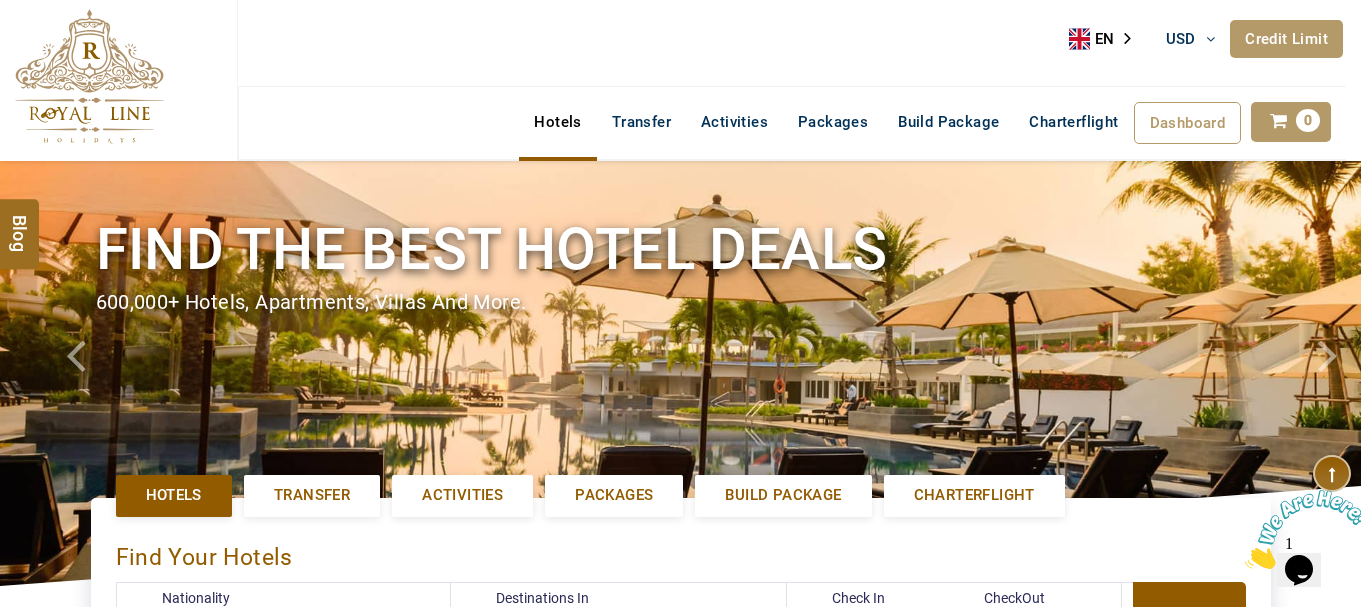 scroll, scrollTop: 0, scrollLeft: 0, axis: both 